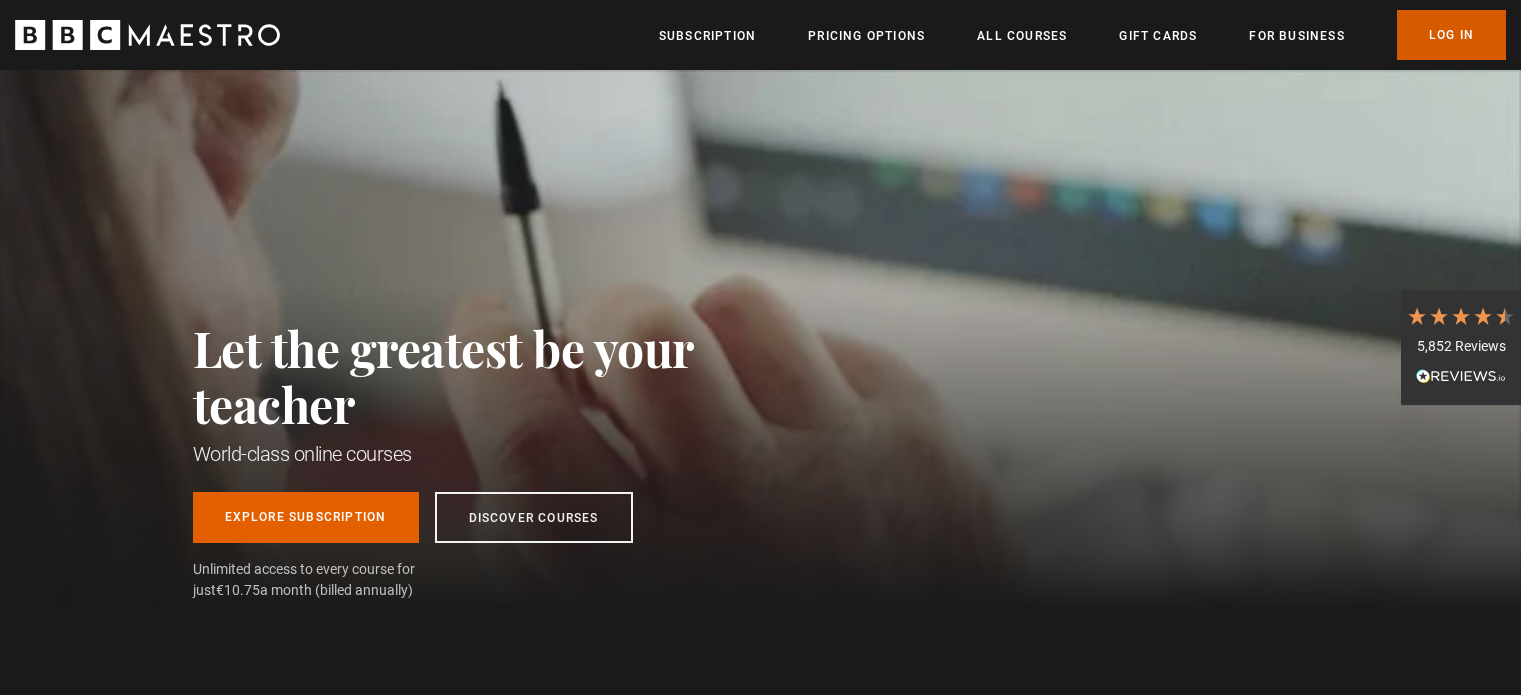 scroll, scrollTop: 0, scrollLeft: 0, axis: both 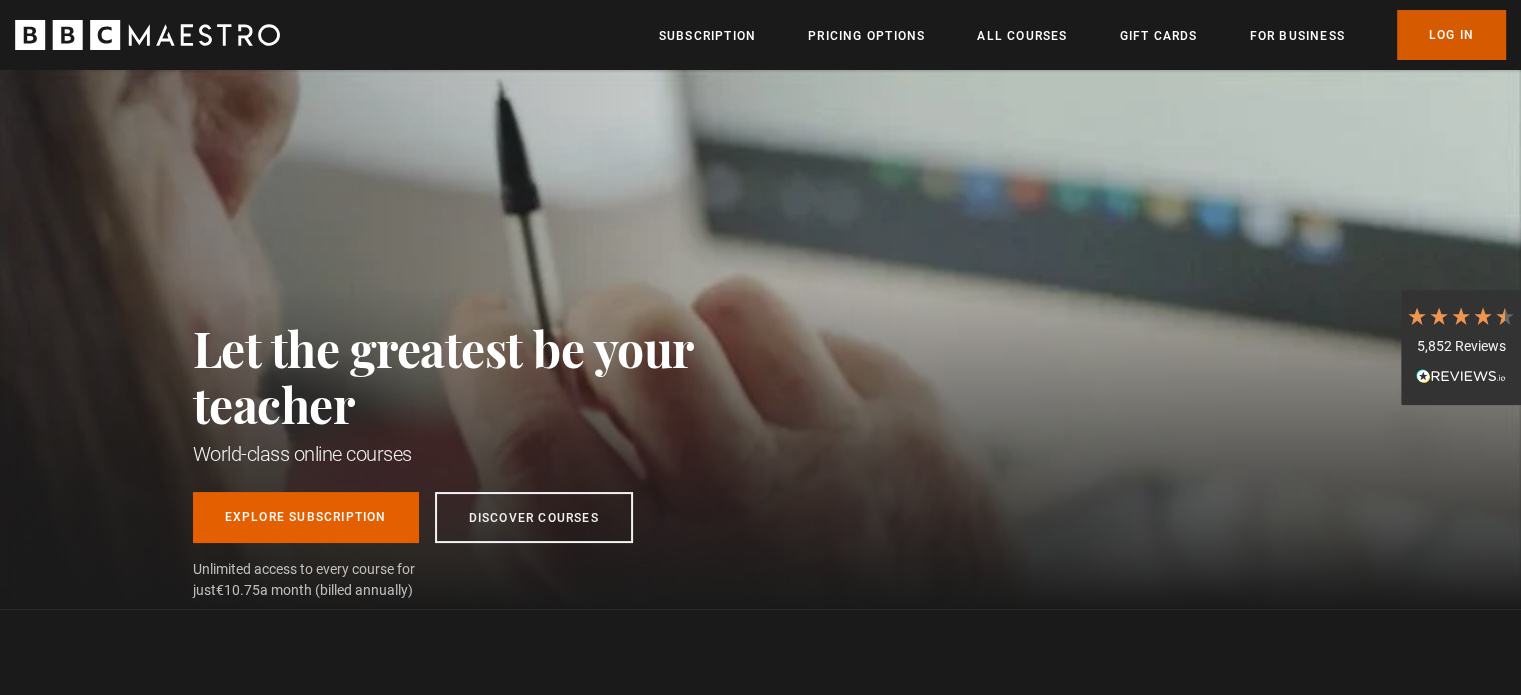 click on "Log In" at bounding box center [1451, 35] 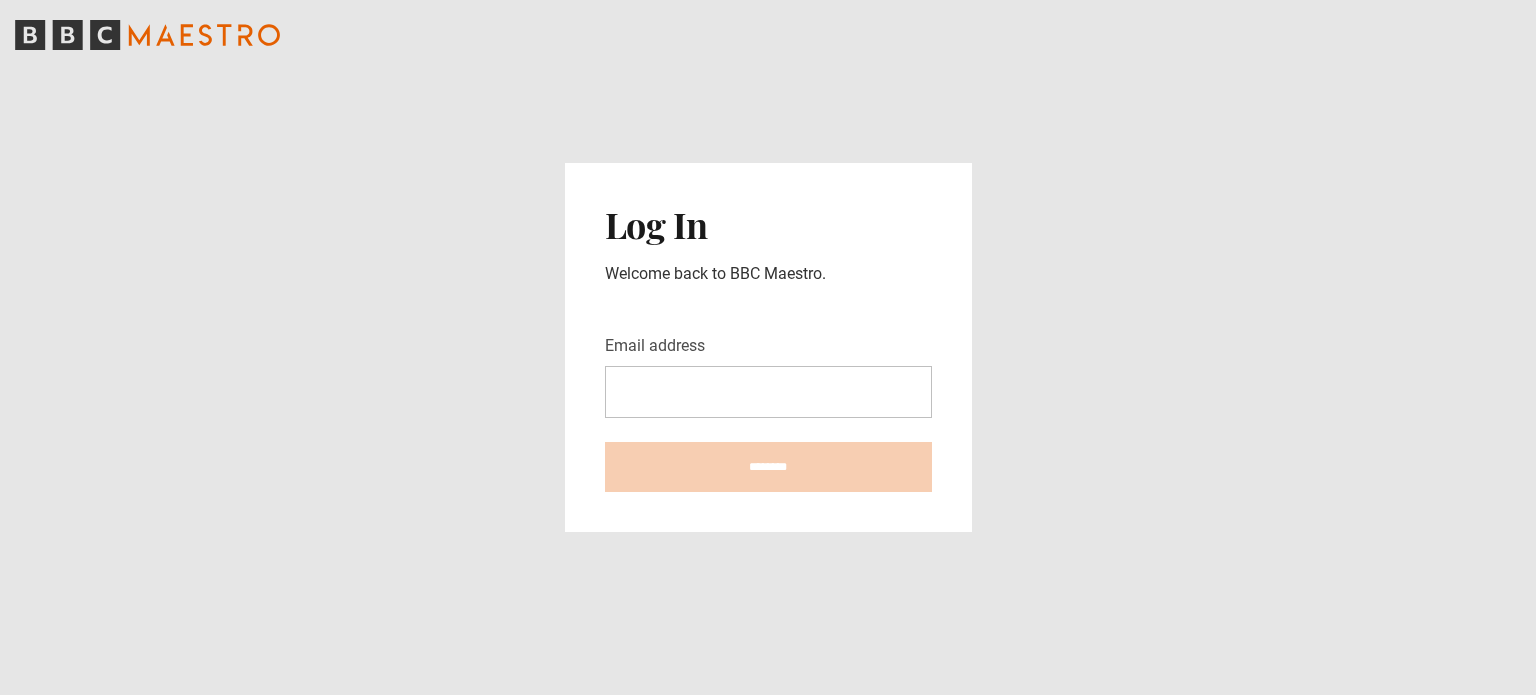 scroll, scrollTop: 0, scrollLeft: 0, axis: both 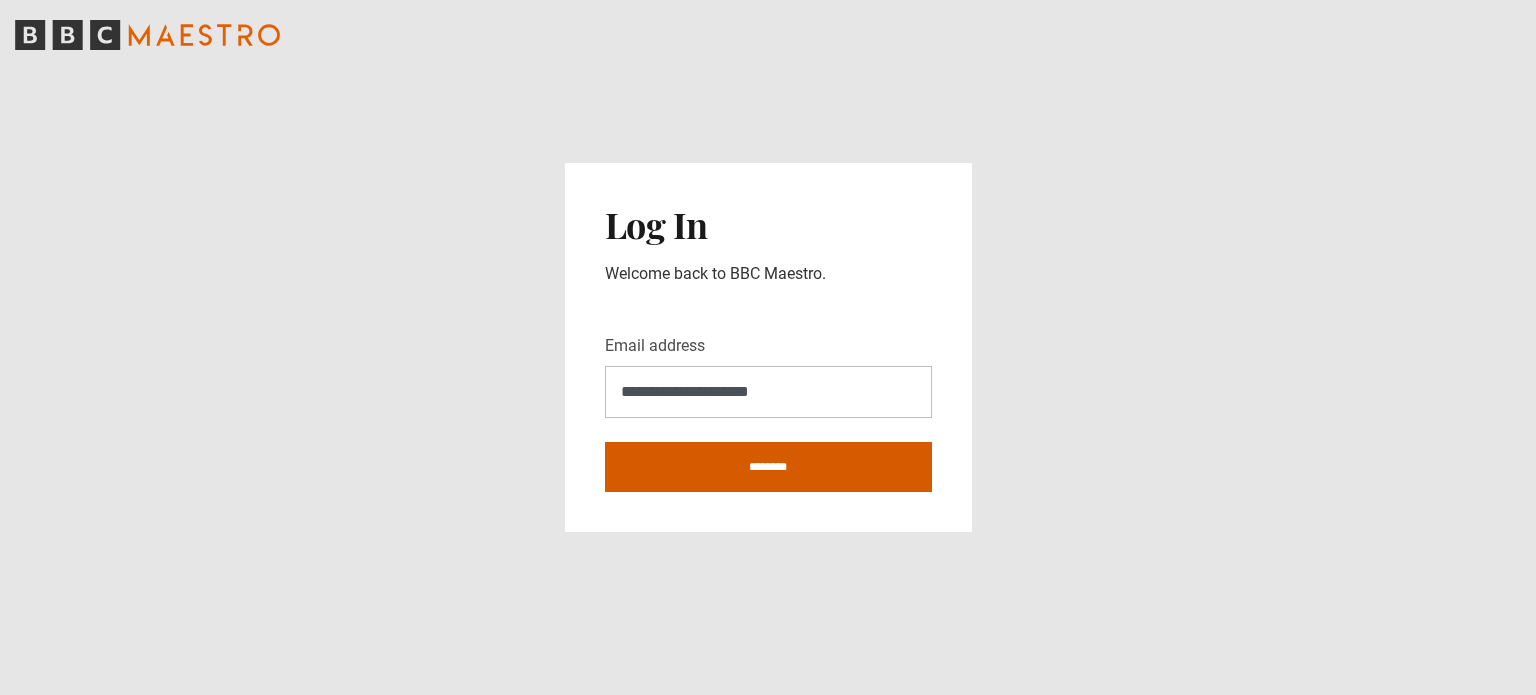 click on "********" at bounding box center [768, 467] 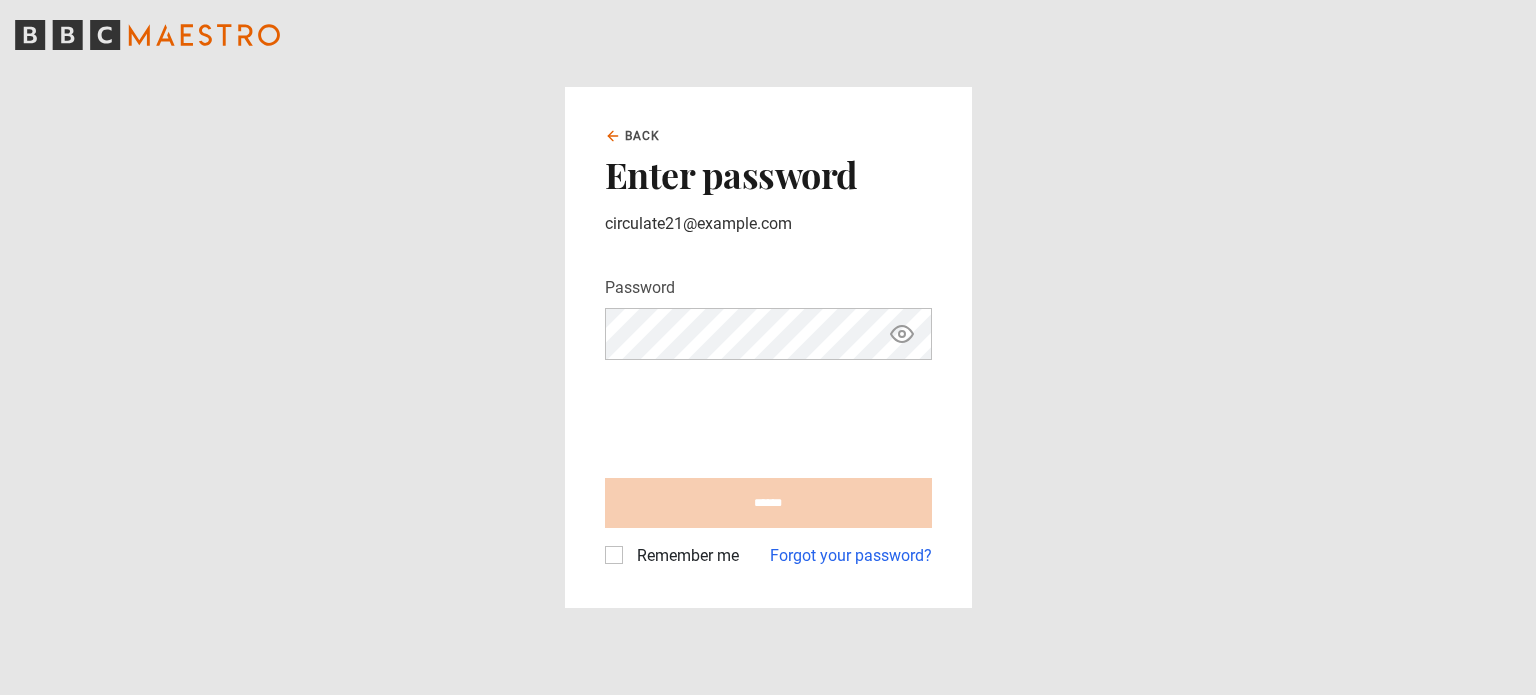scroll, scrollTop: 0, scrollLeft: 0, axis: both 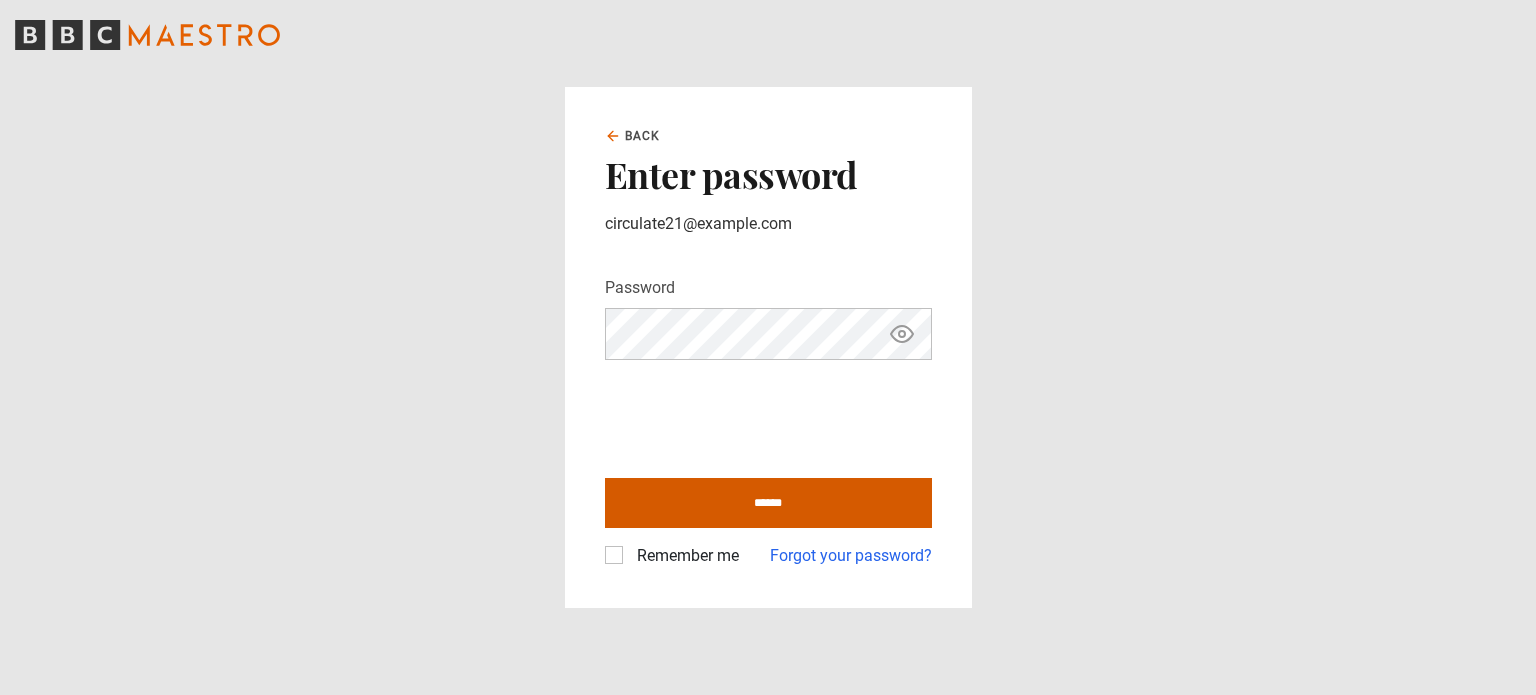 click on "******" at bounding box center (768, 503) 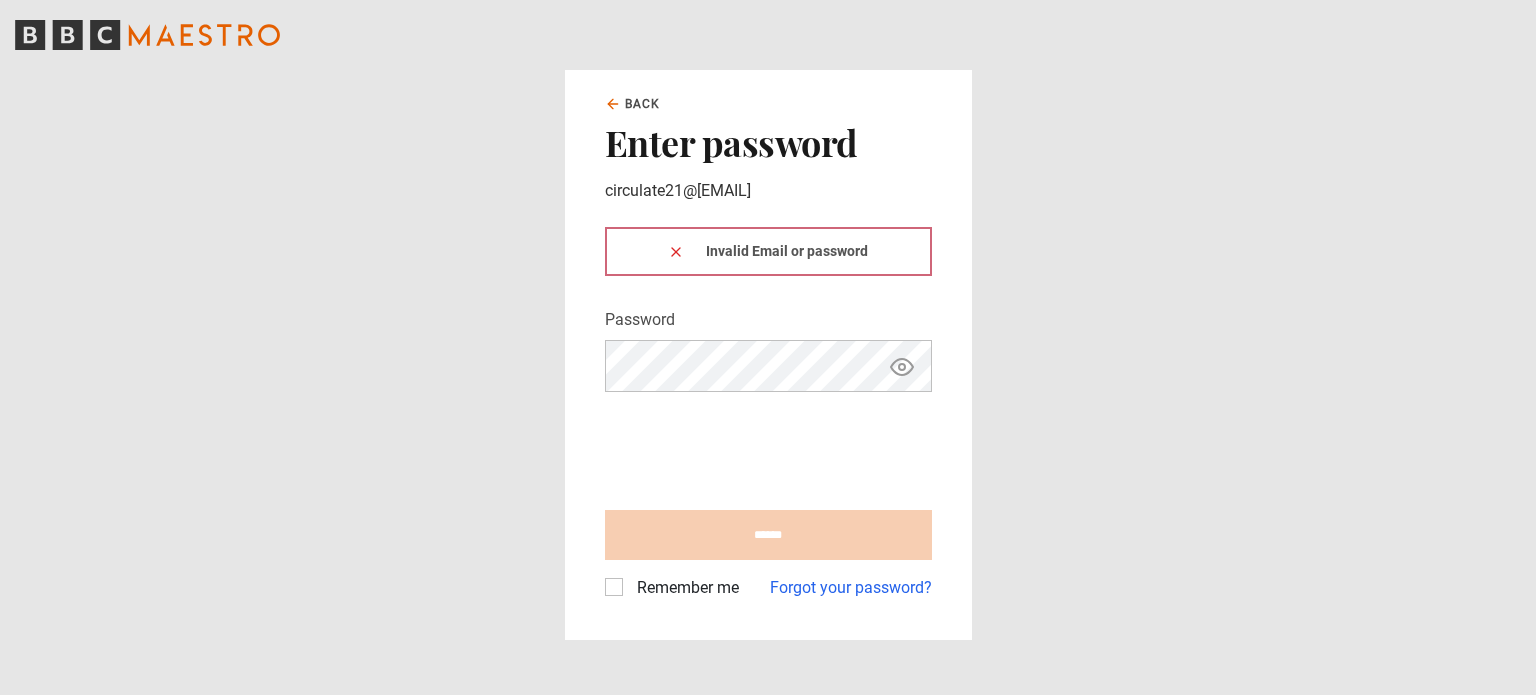 scroll, scrollTop: 0, scrollLeft: 0, axis: both 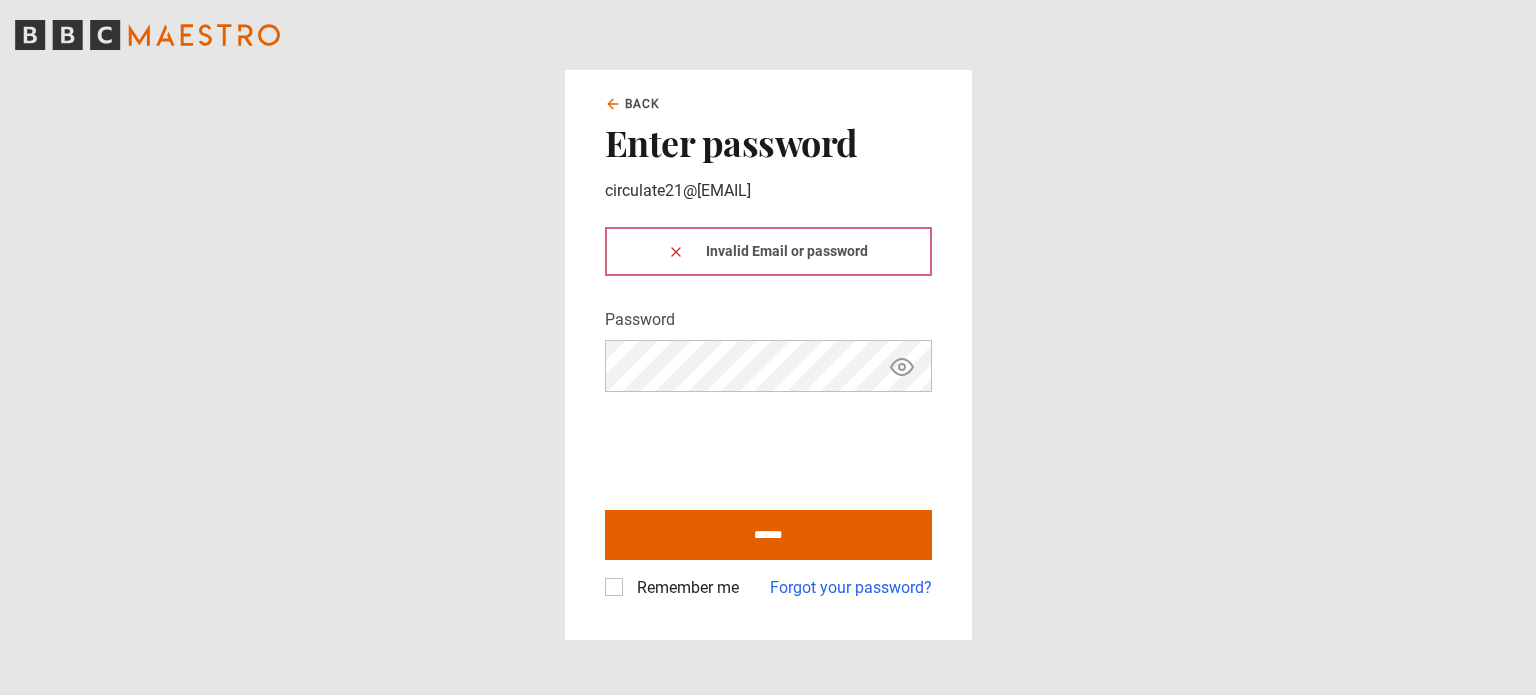 click on "Remember me" at bounding box center [684, 588] 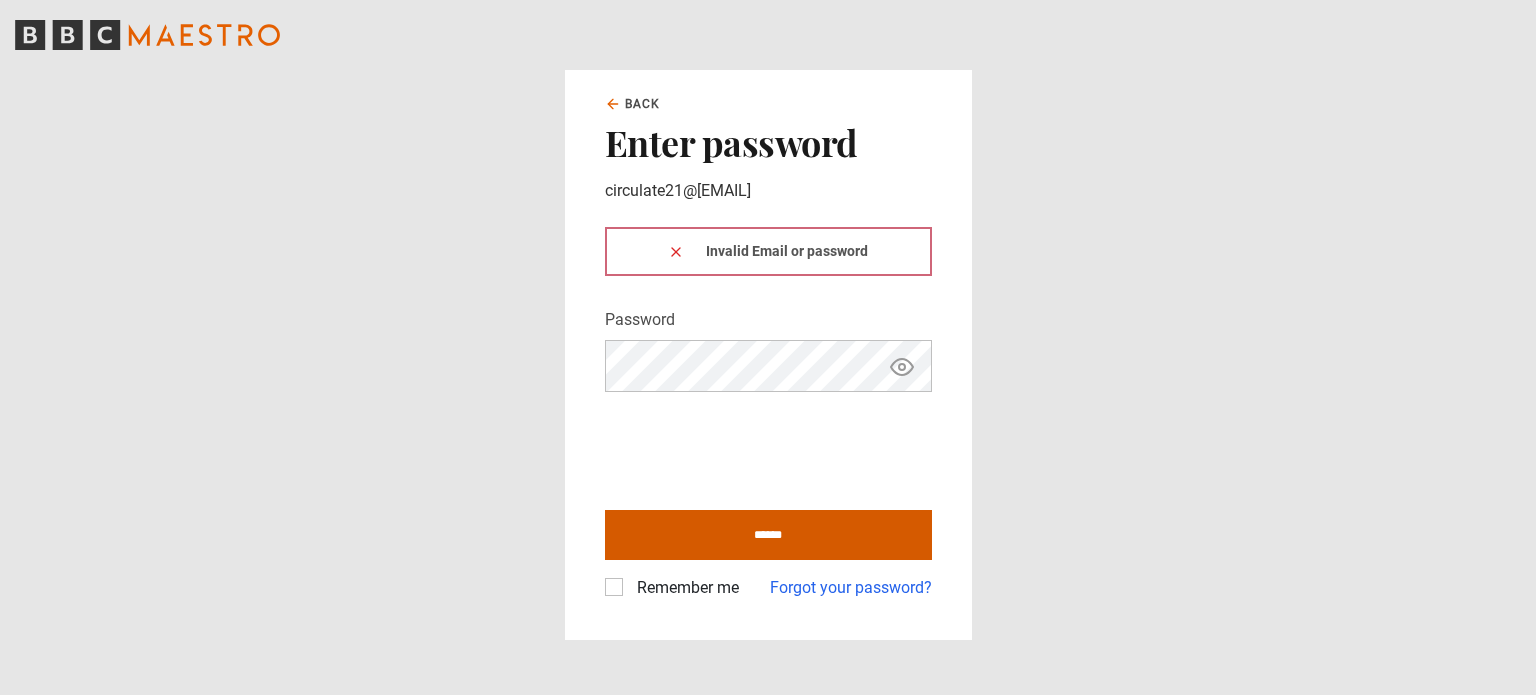 click on "******" at bounding box center [768, 535] 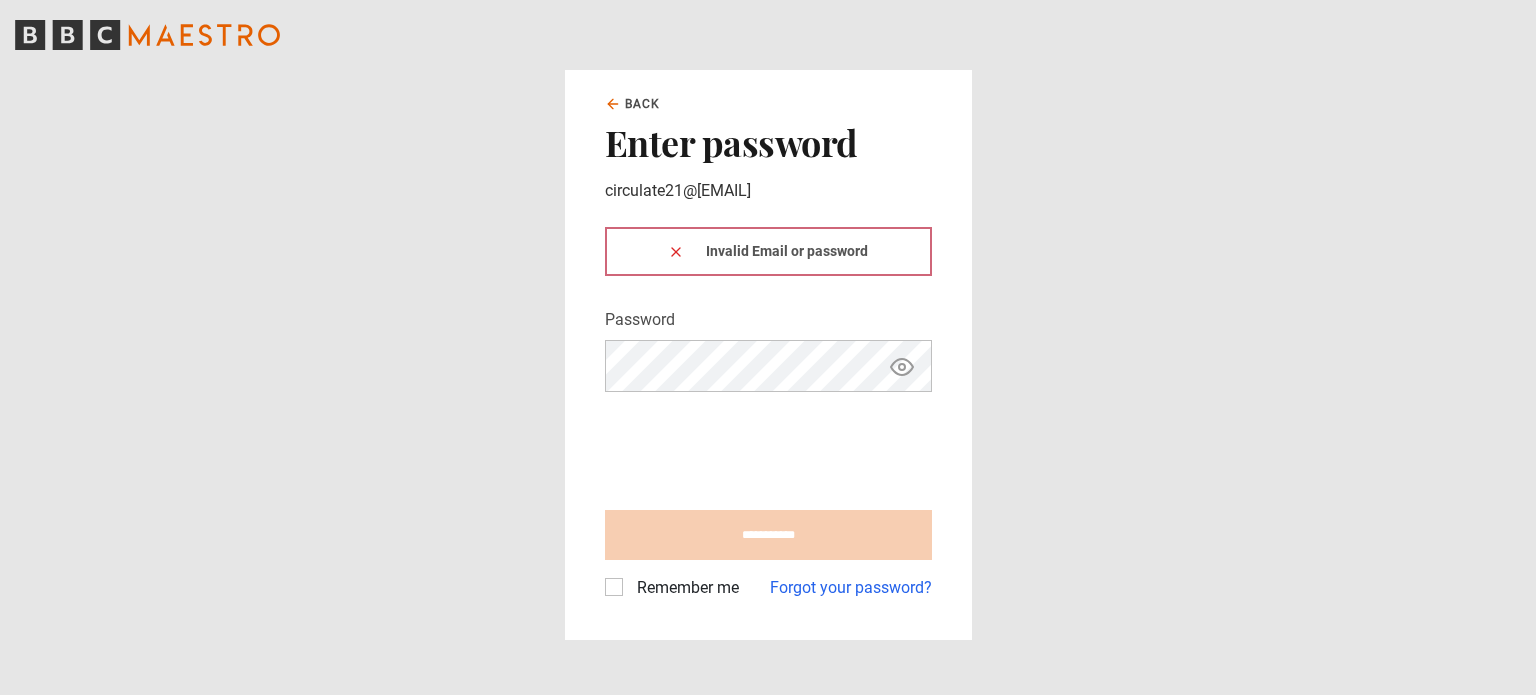 type on "**********" 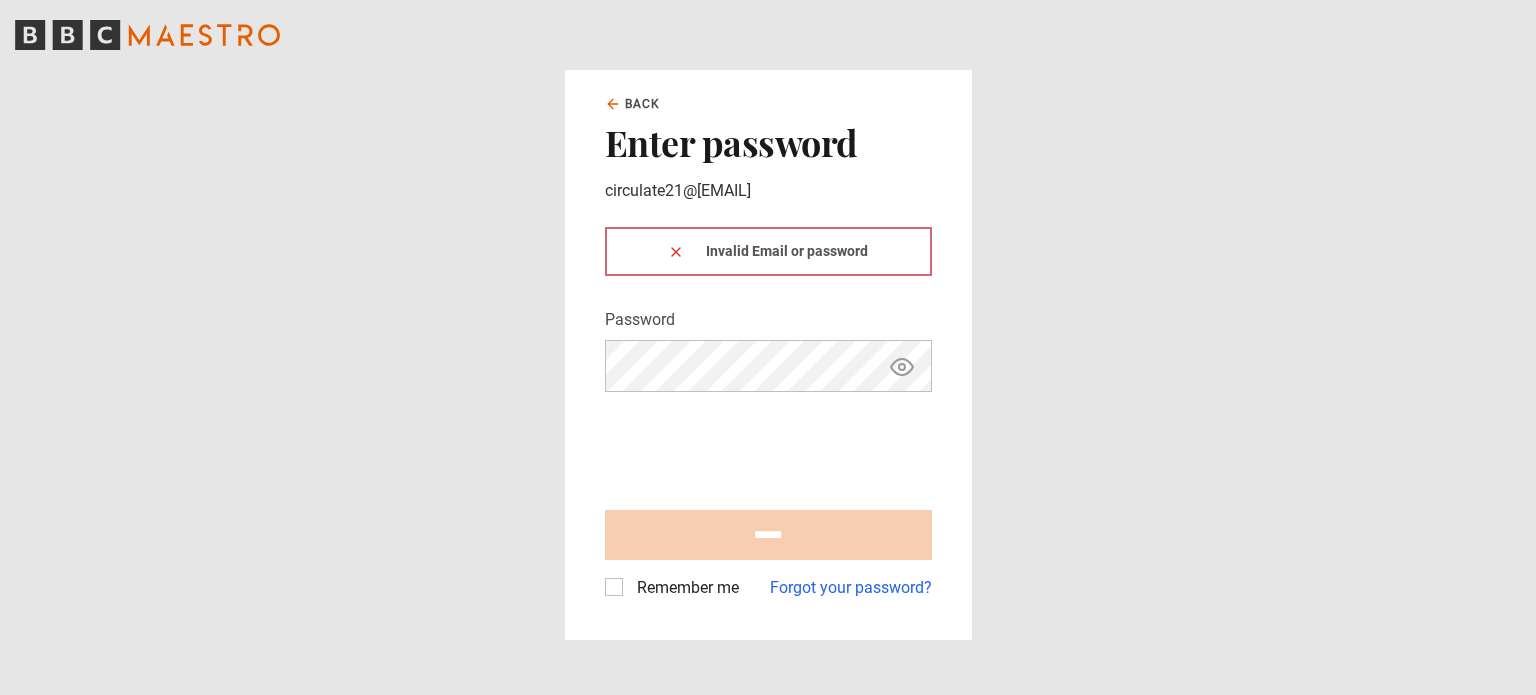 scroll, scrollTop: 0, scrollLeft: 0, axis: both 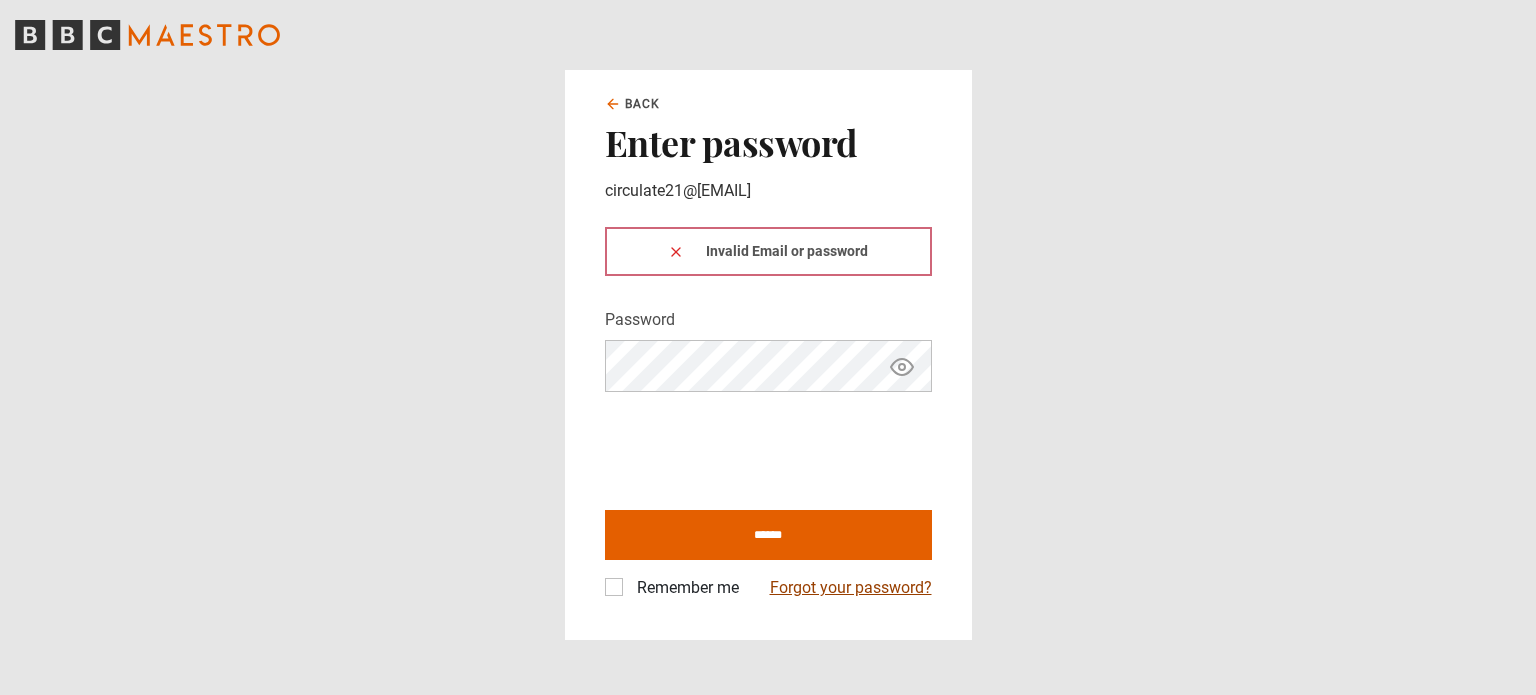 click on "Forgot your password?" at bounding box center [851, 588] 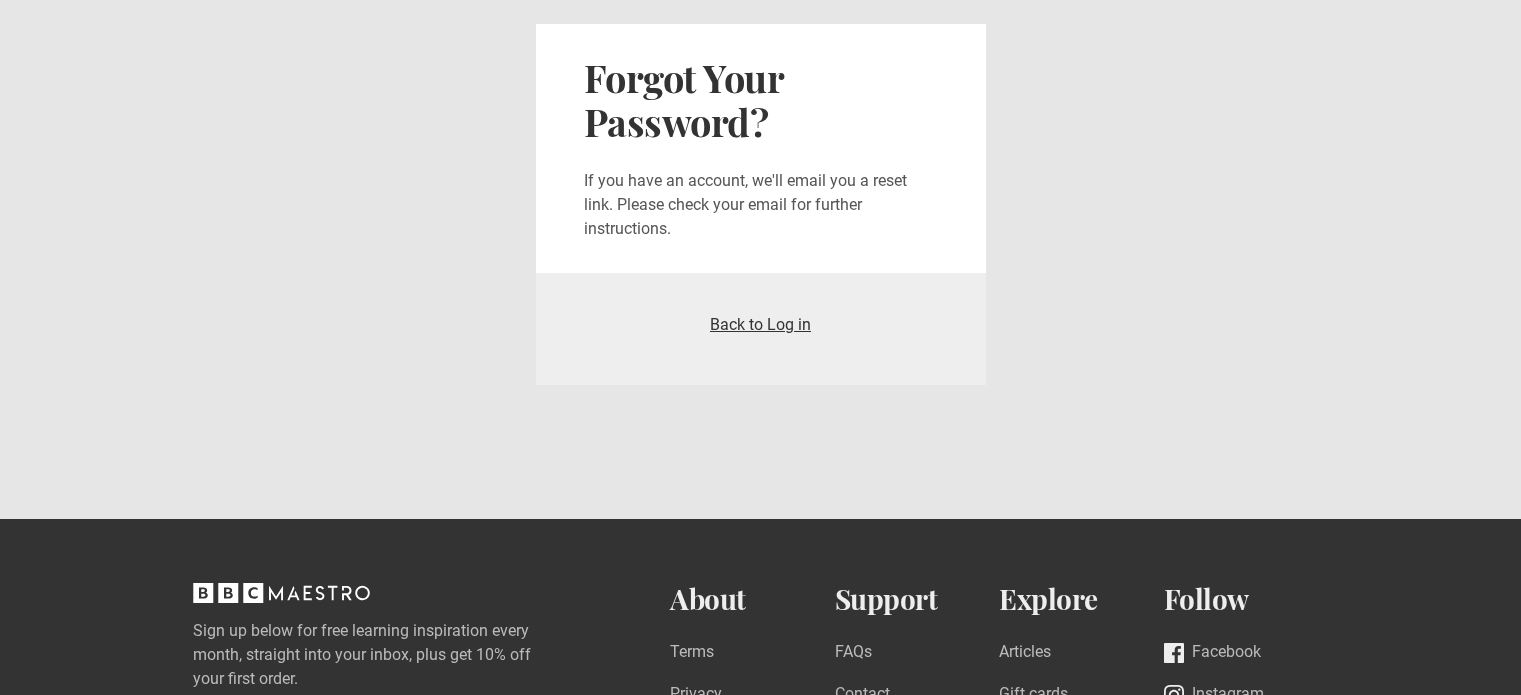scroll, scrollTop: 0, scrollLeft: 0, axis: both 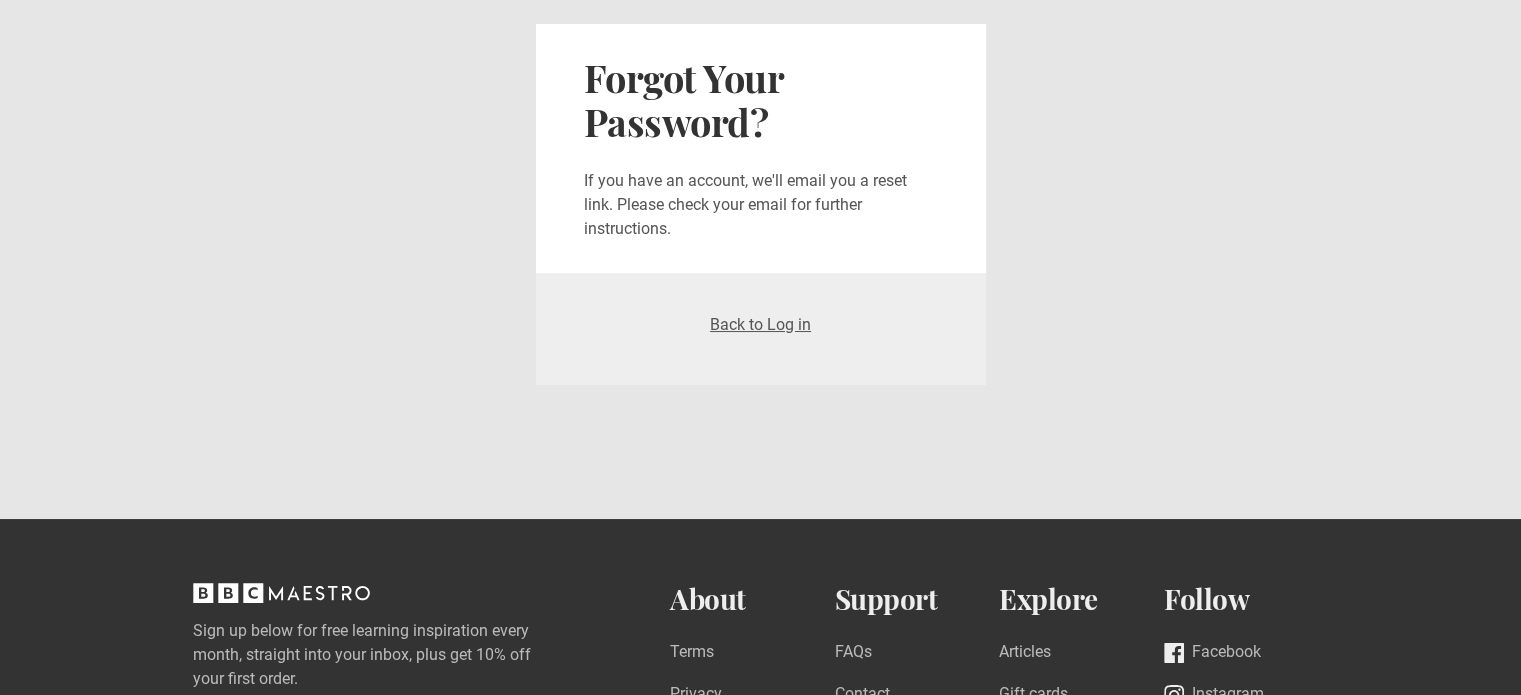 click on "Back to Log in" at bounding box center (761, 325) 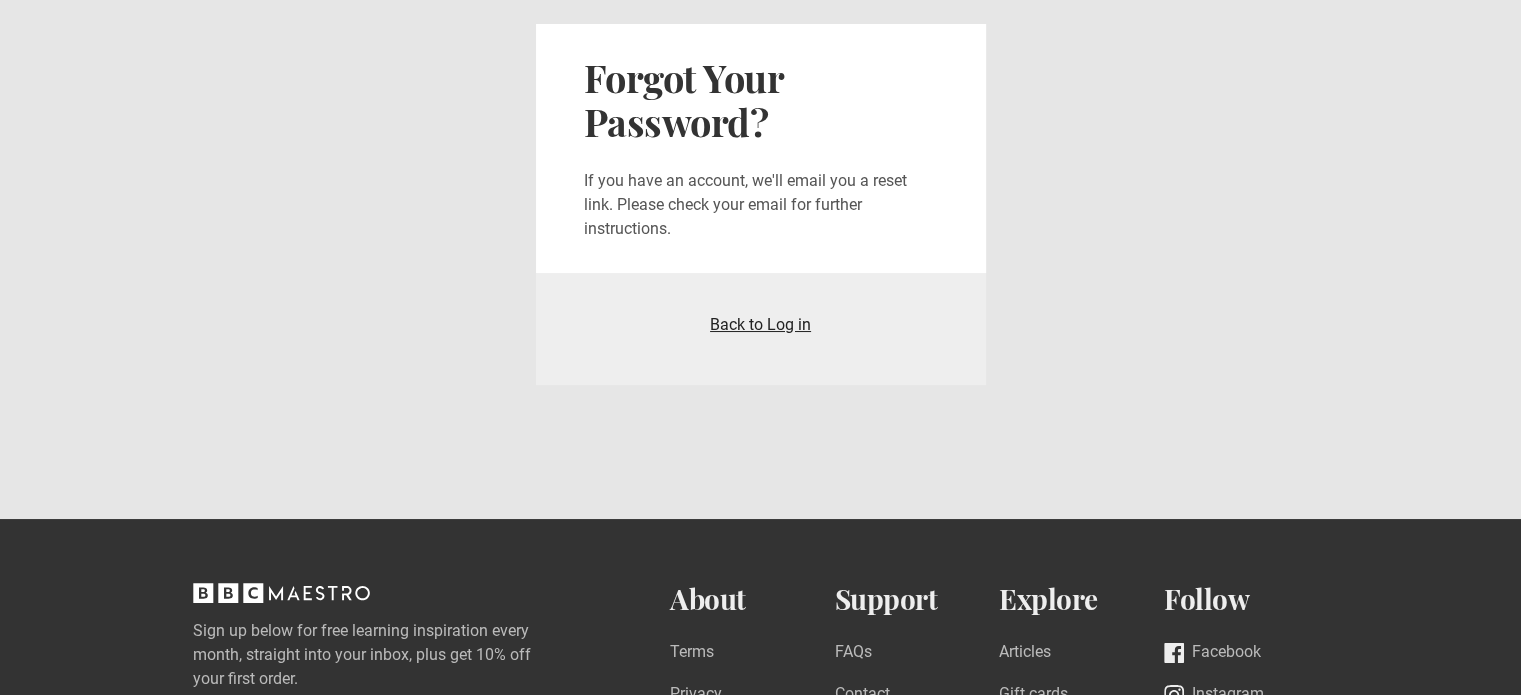 click on "Back to Log in" at bounding box center [760, 324] 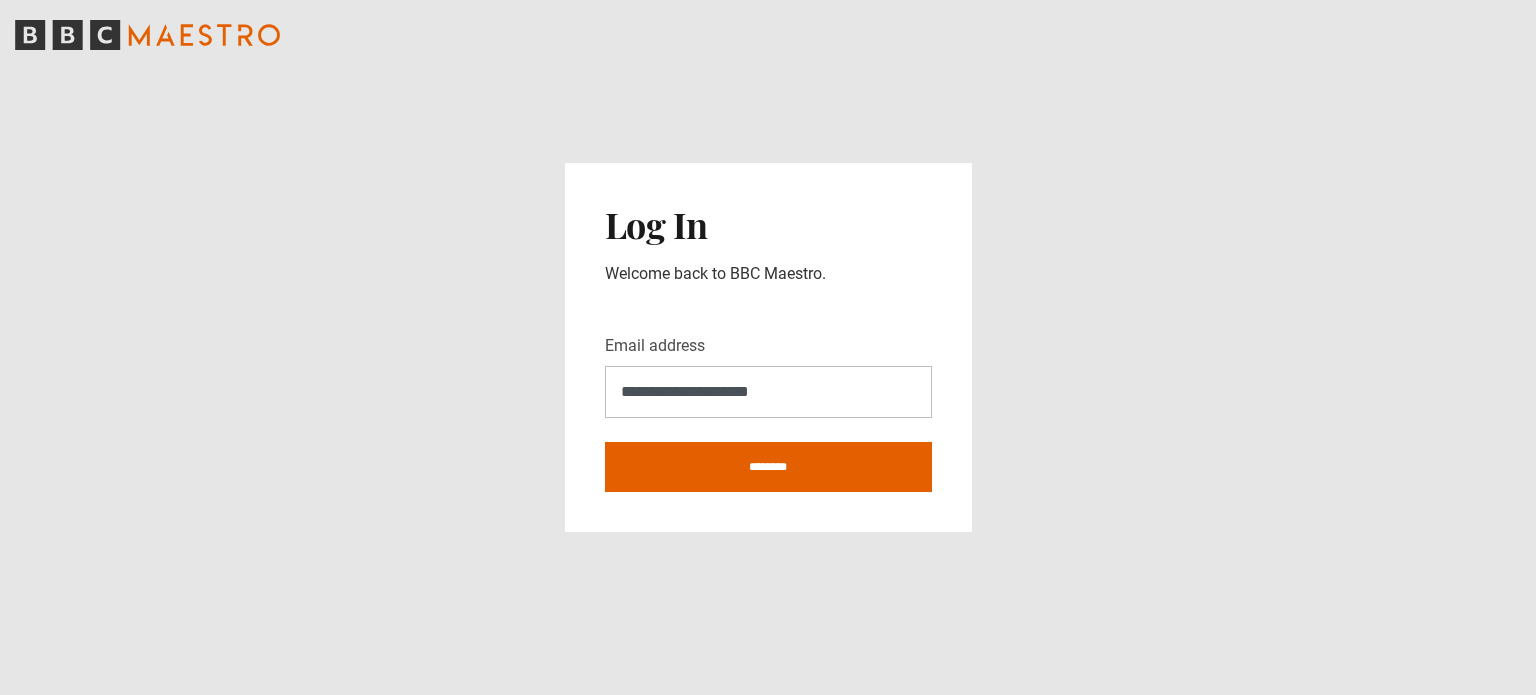 scroll, scrollTop: 0, scrollLeft: 0, axis: both 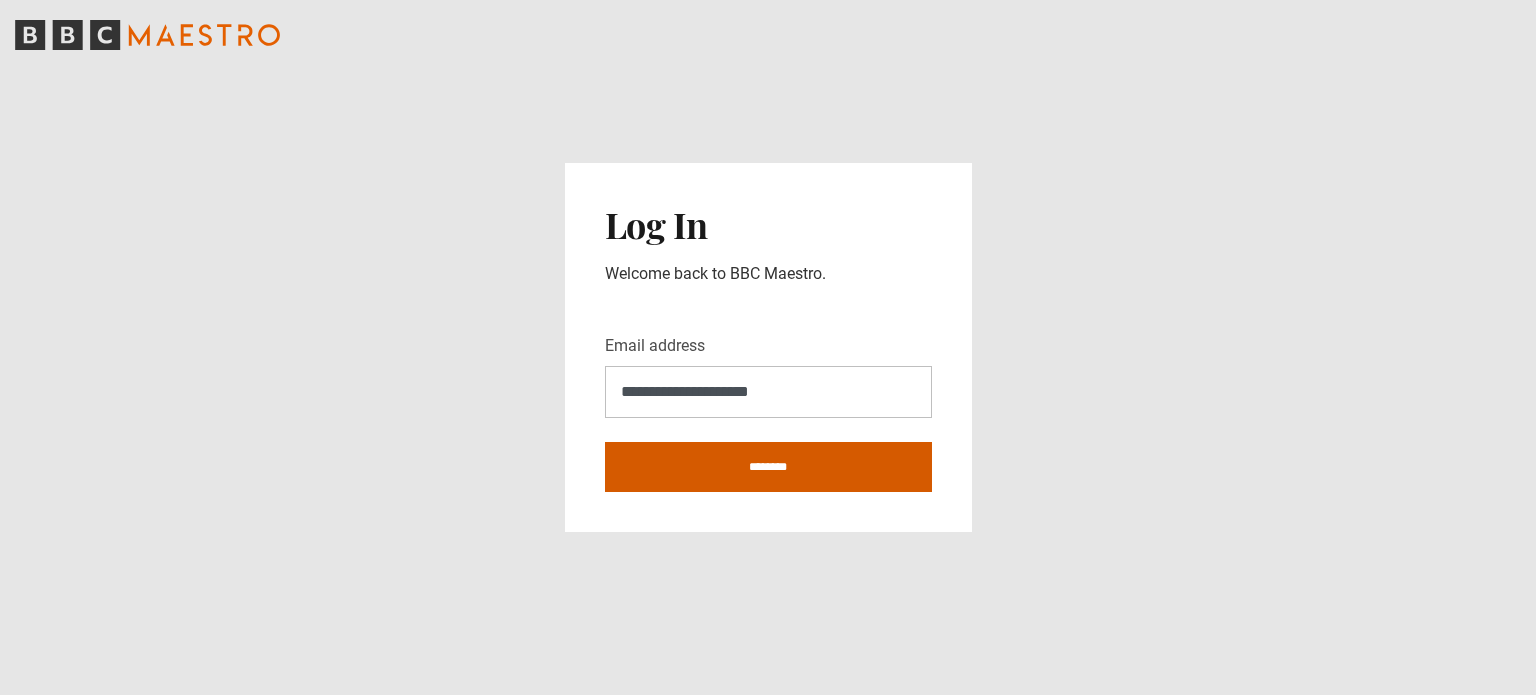 click on "********" at bounding box center (768, 467) 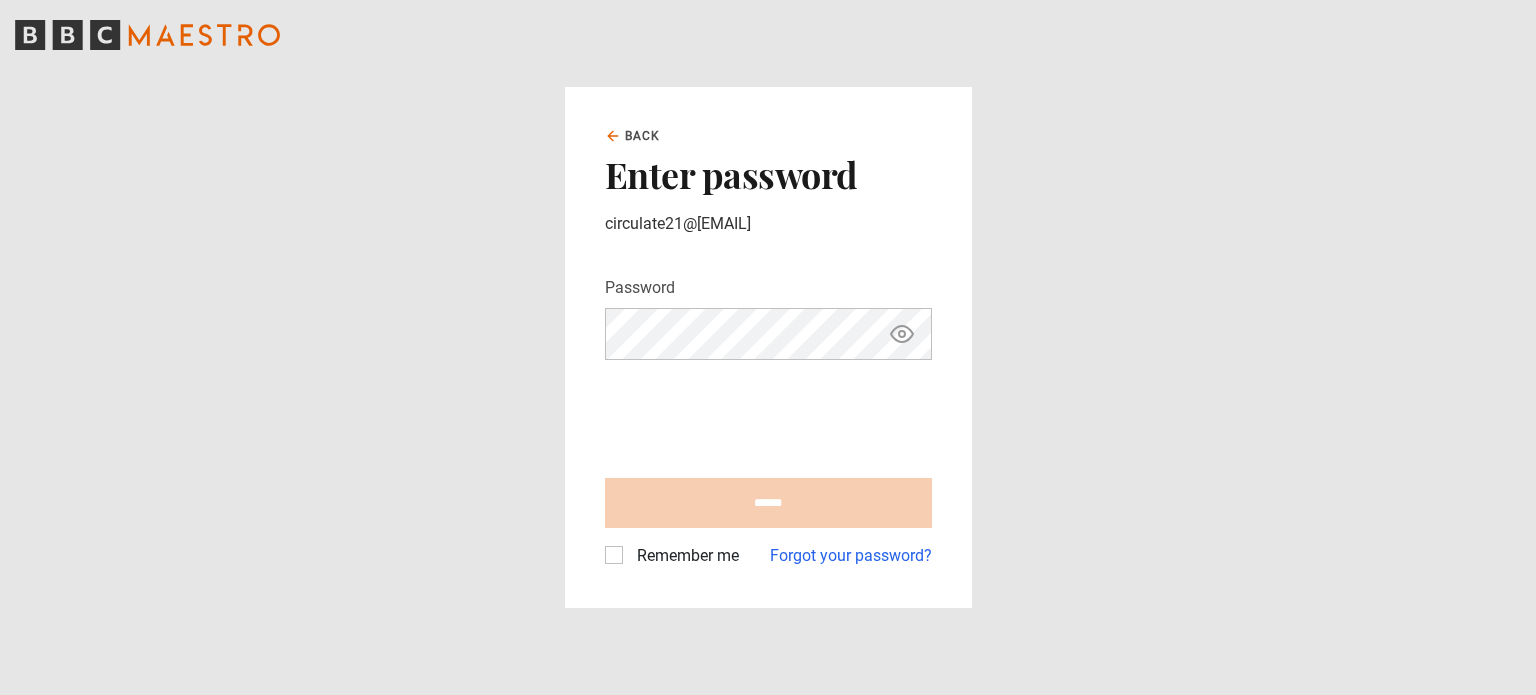 scroll, scrollTop: 0, scrollLeft: 0, axis: both 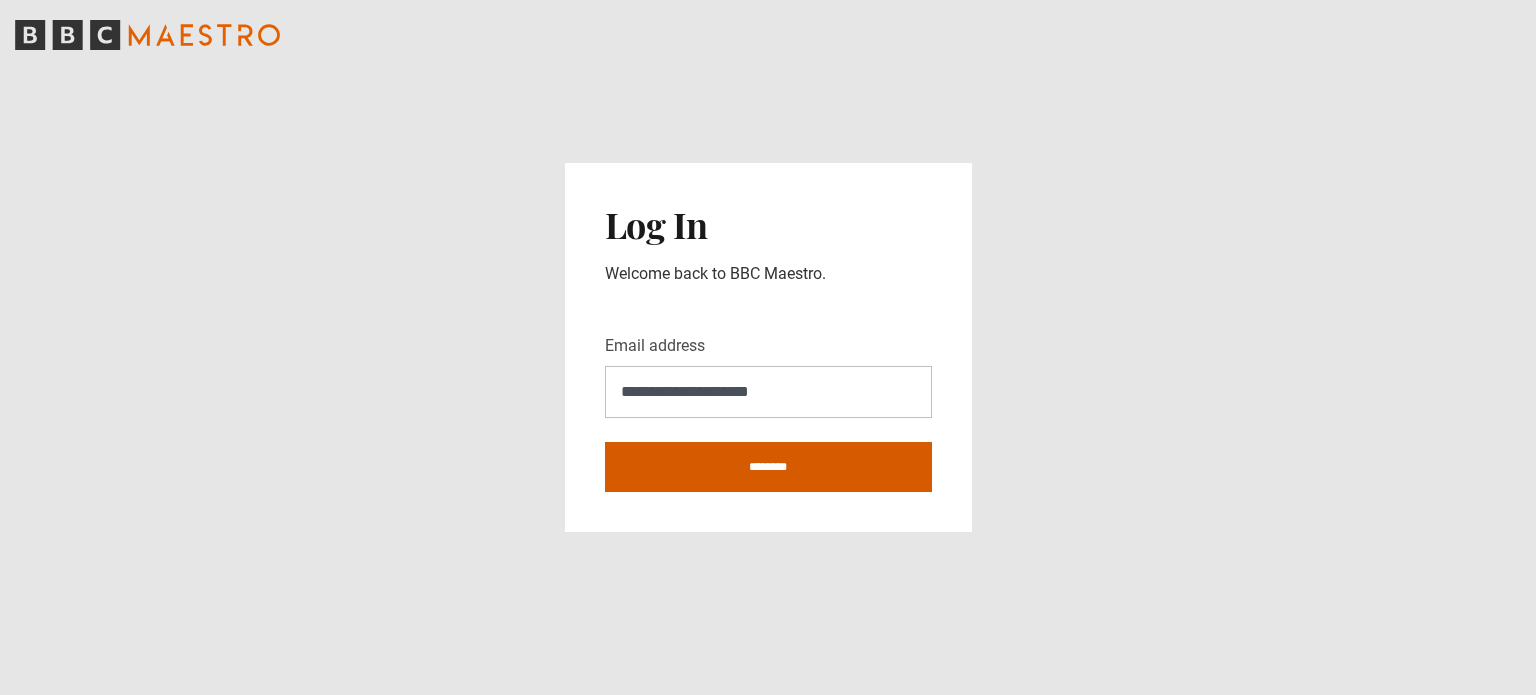 click on "********" at bounding box center [768, 467] 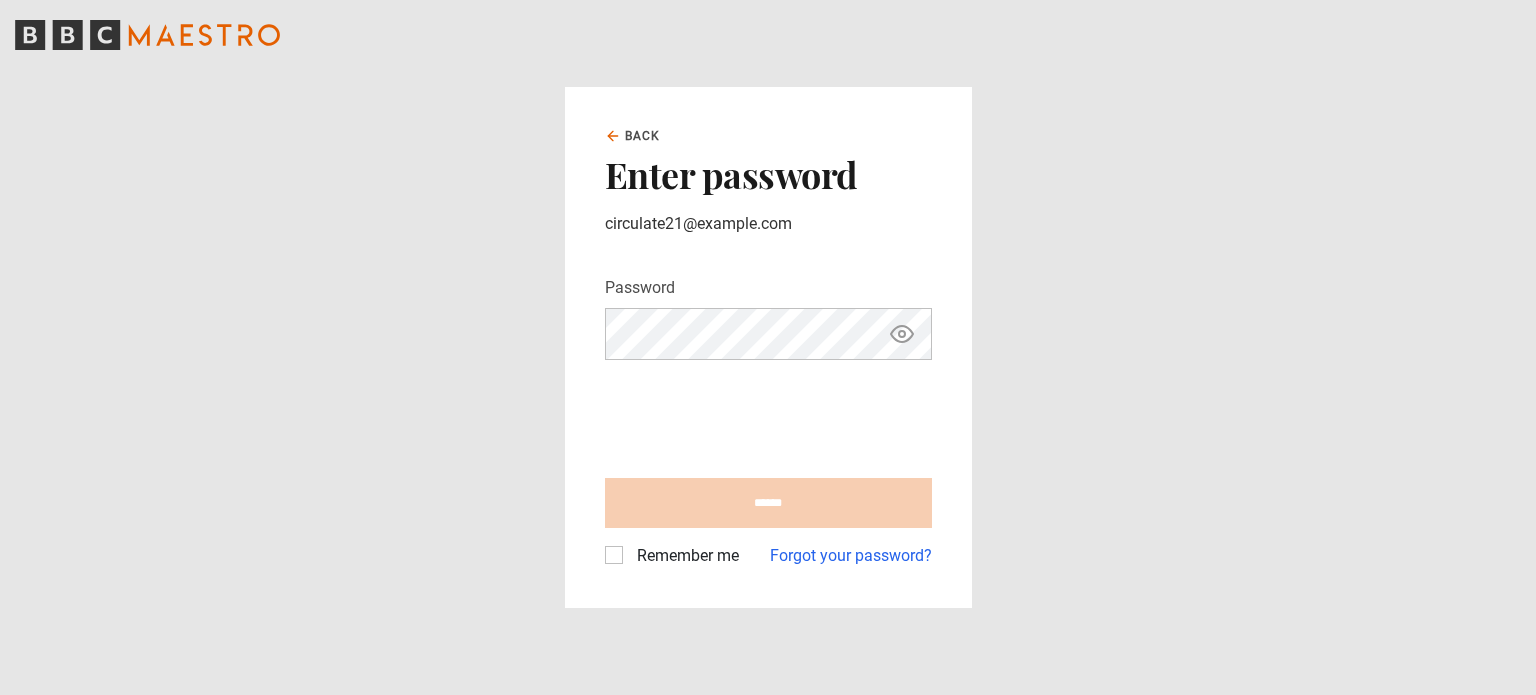scroll, scrollTop: 0, scrollLeft: 0, axis: both 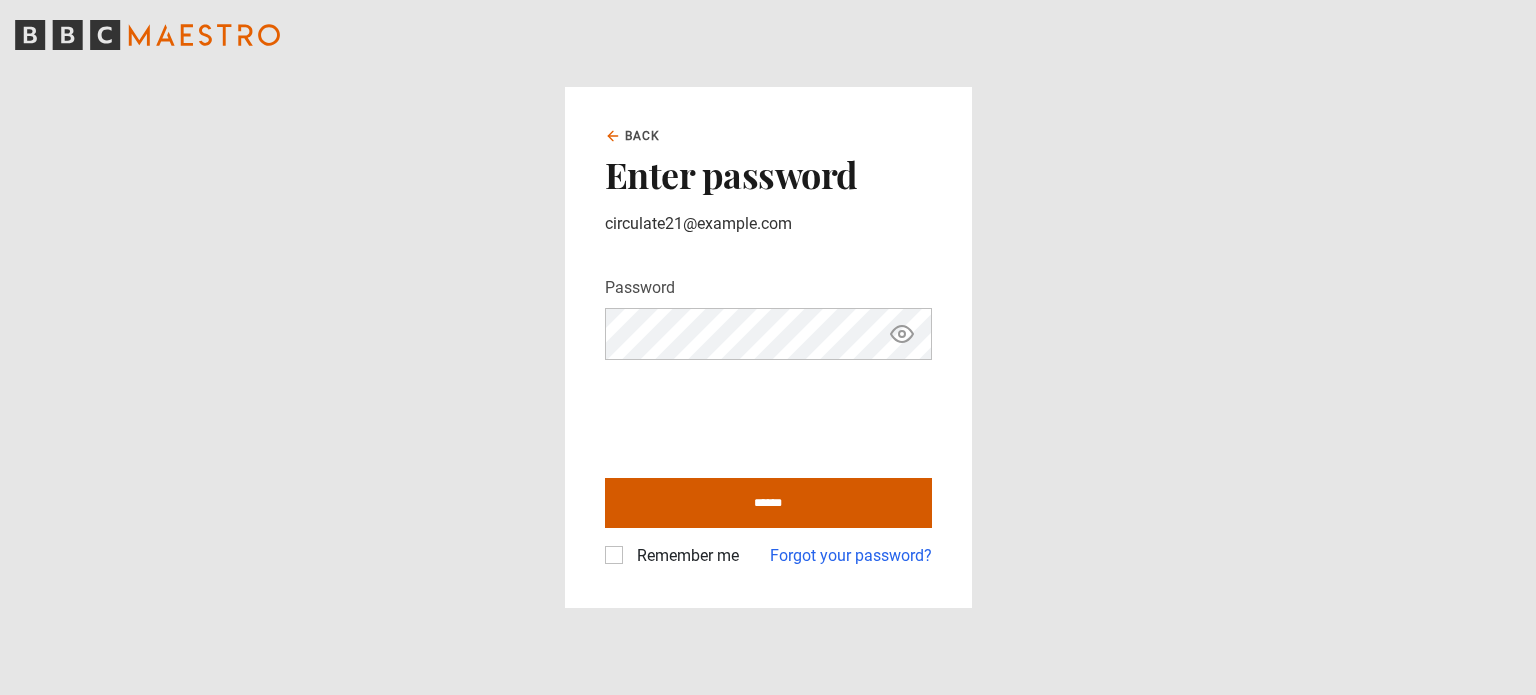 click on "******" at bounding box center [768, 503] 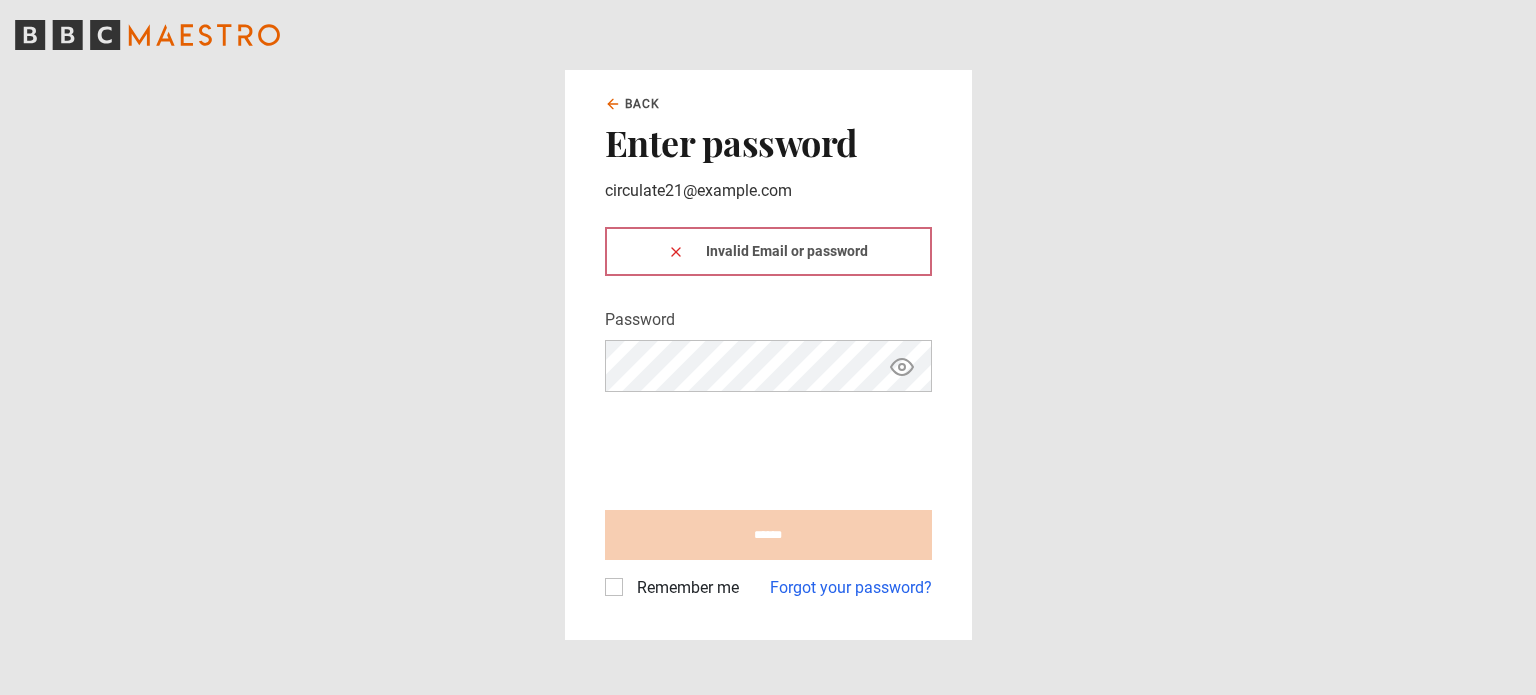 scroll, scrollTop: 0, scrollLeft: 0, axis: both 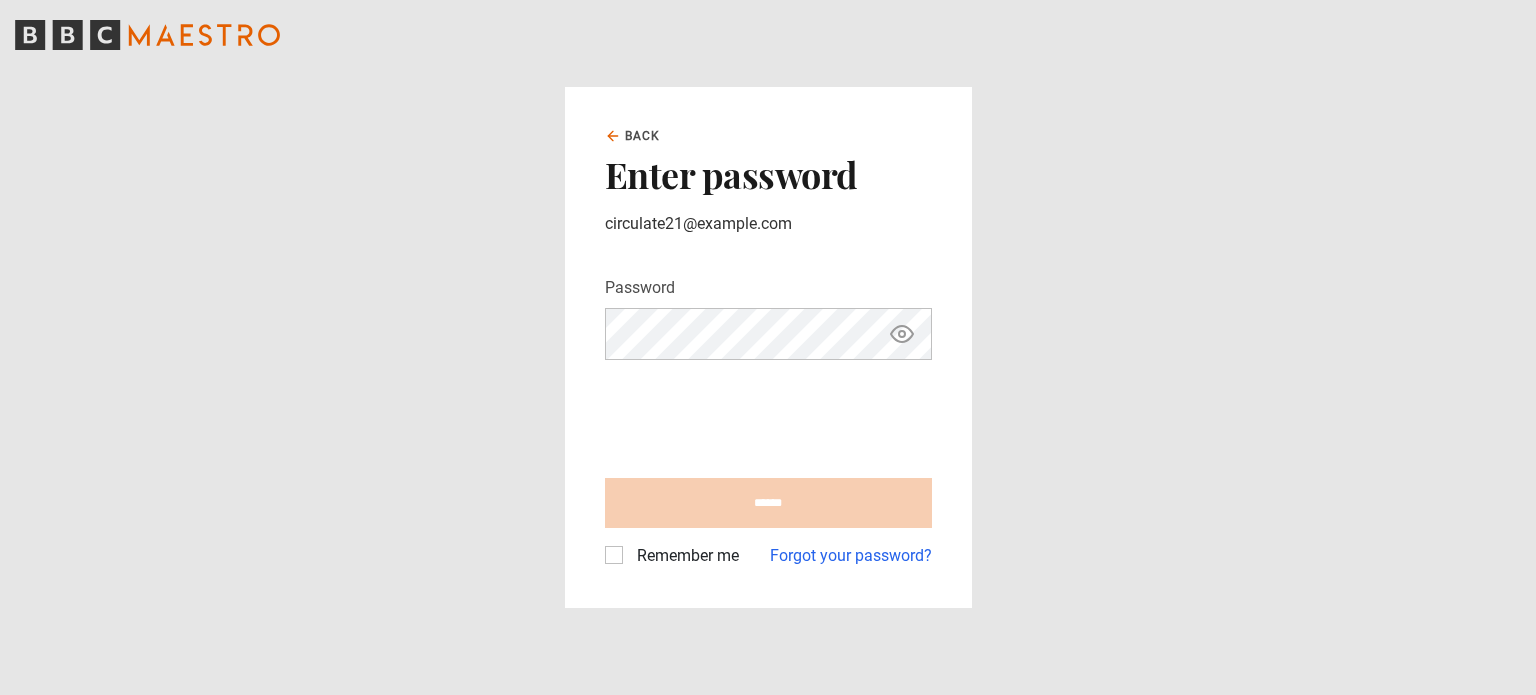 click 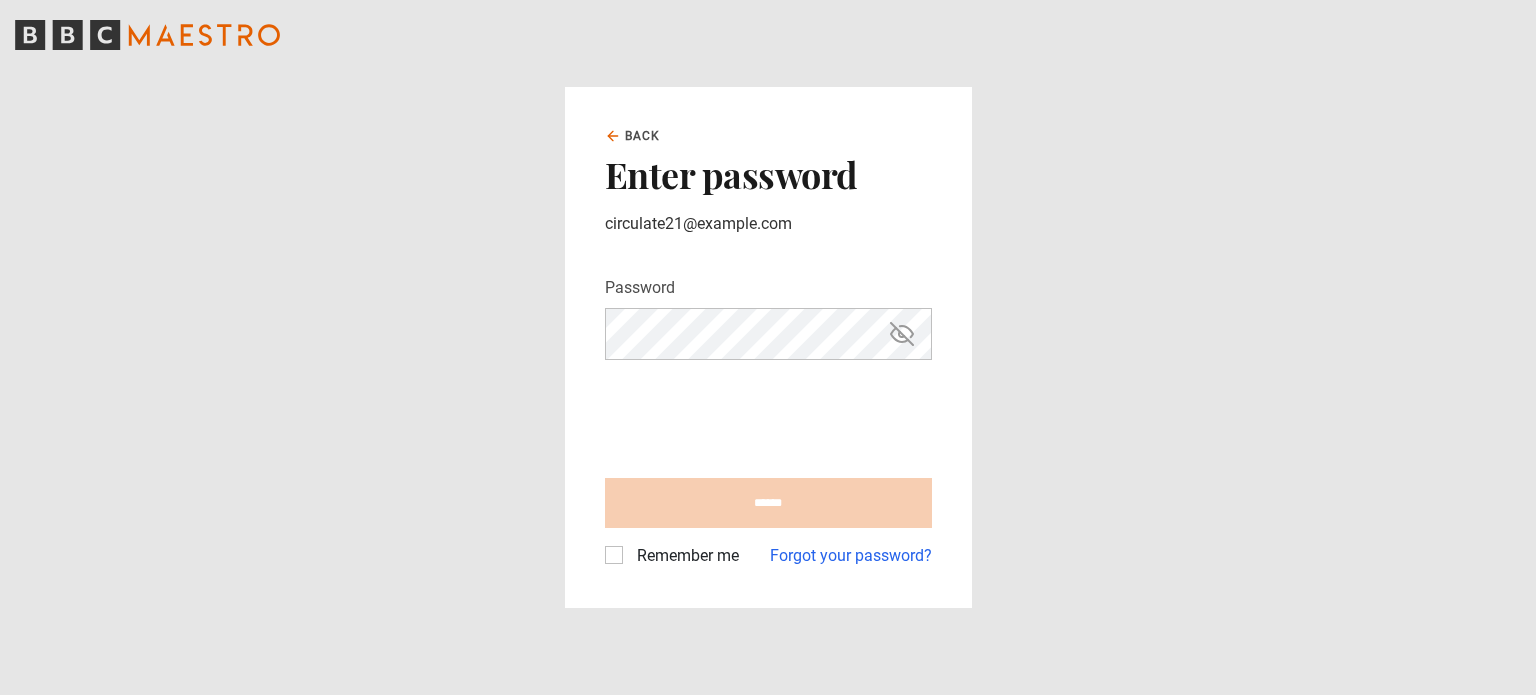 click on "Remember me" at bounding box center [684, 556] 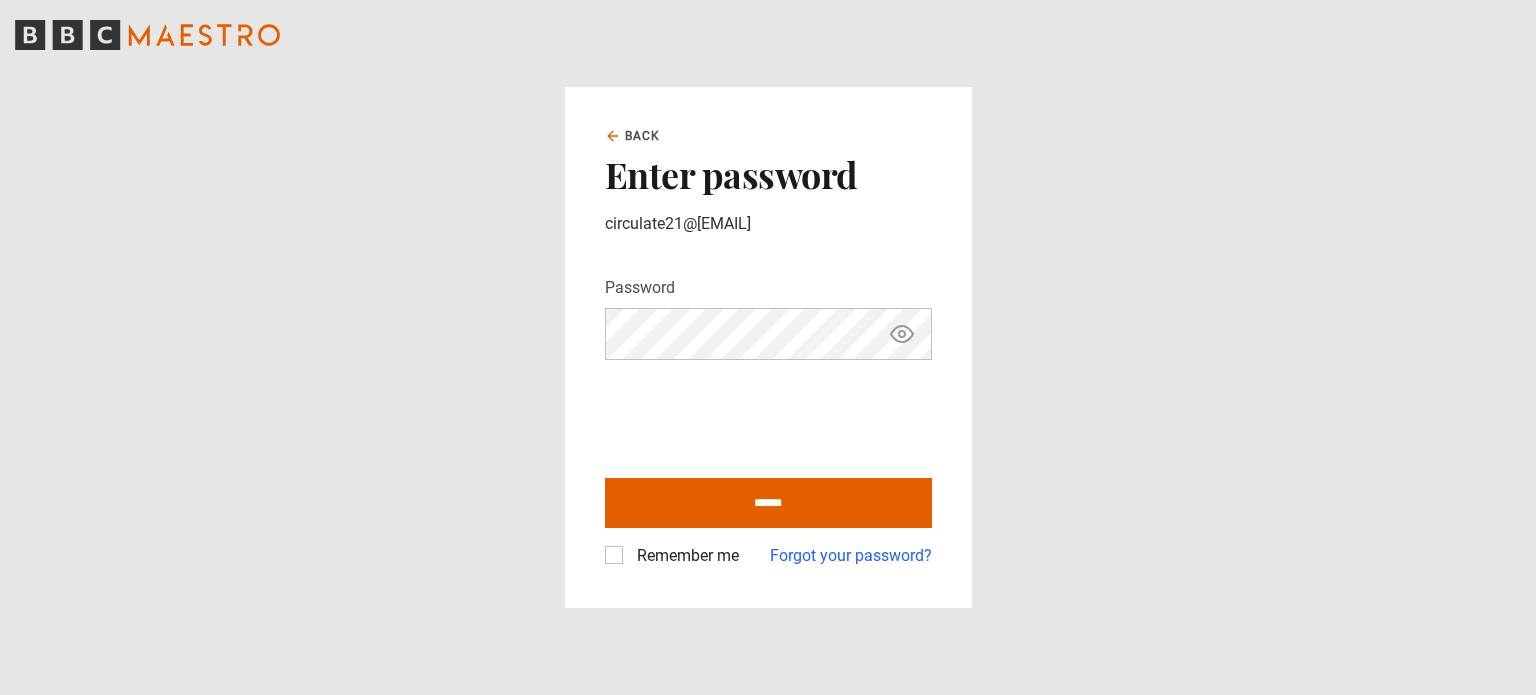 scroll, scrollTop: 0, scrollLeft: 0, axis: both 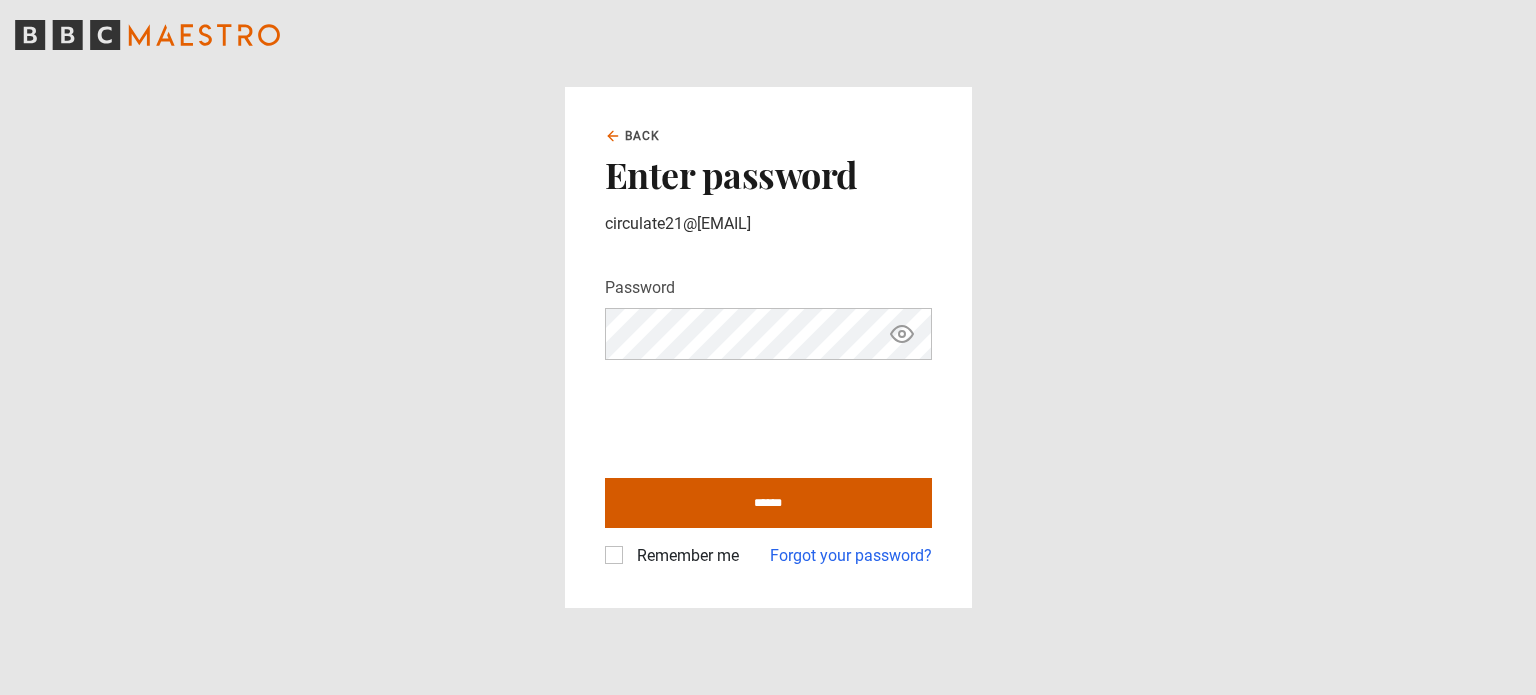 click on "******" at bounding box center (768, 503) 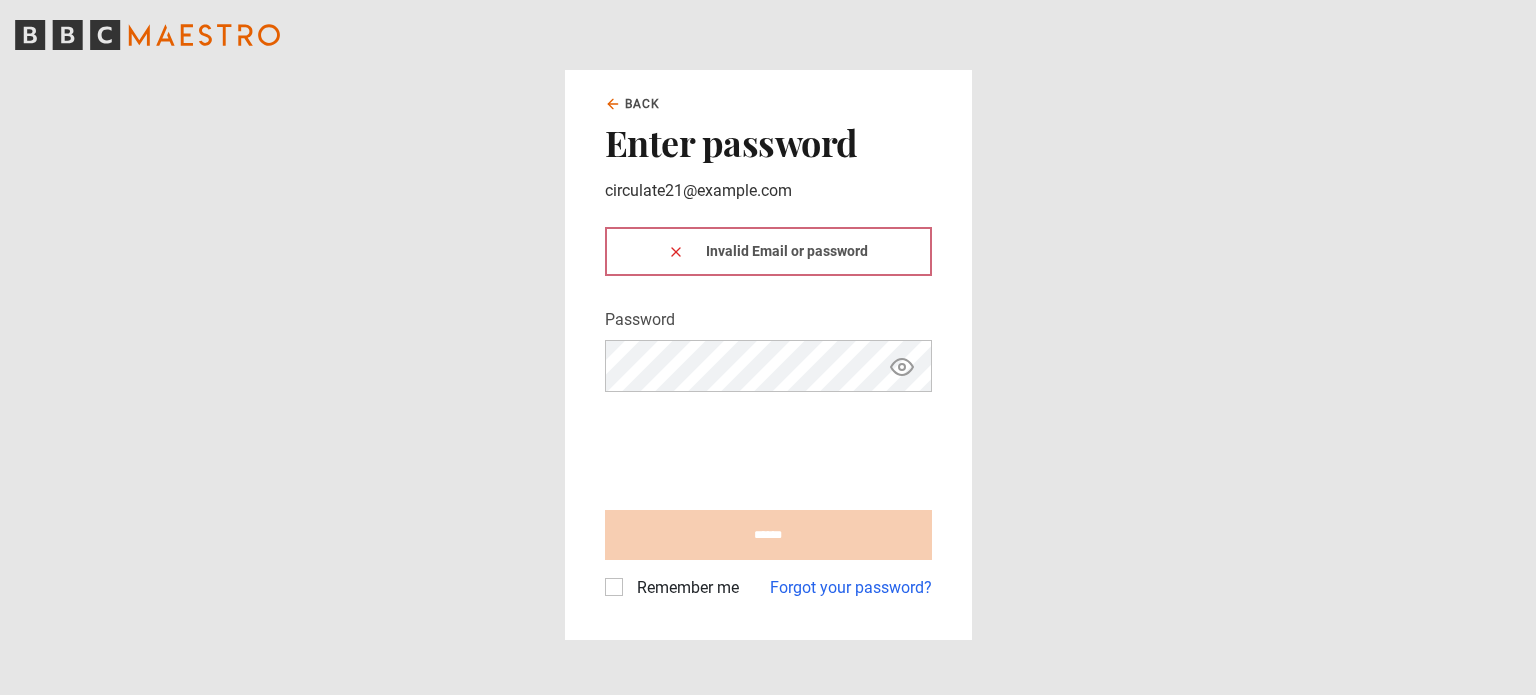 scroll, scrollTop: 0, scrollLeft: 0, axis: both 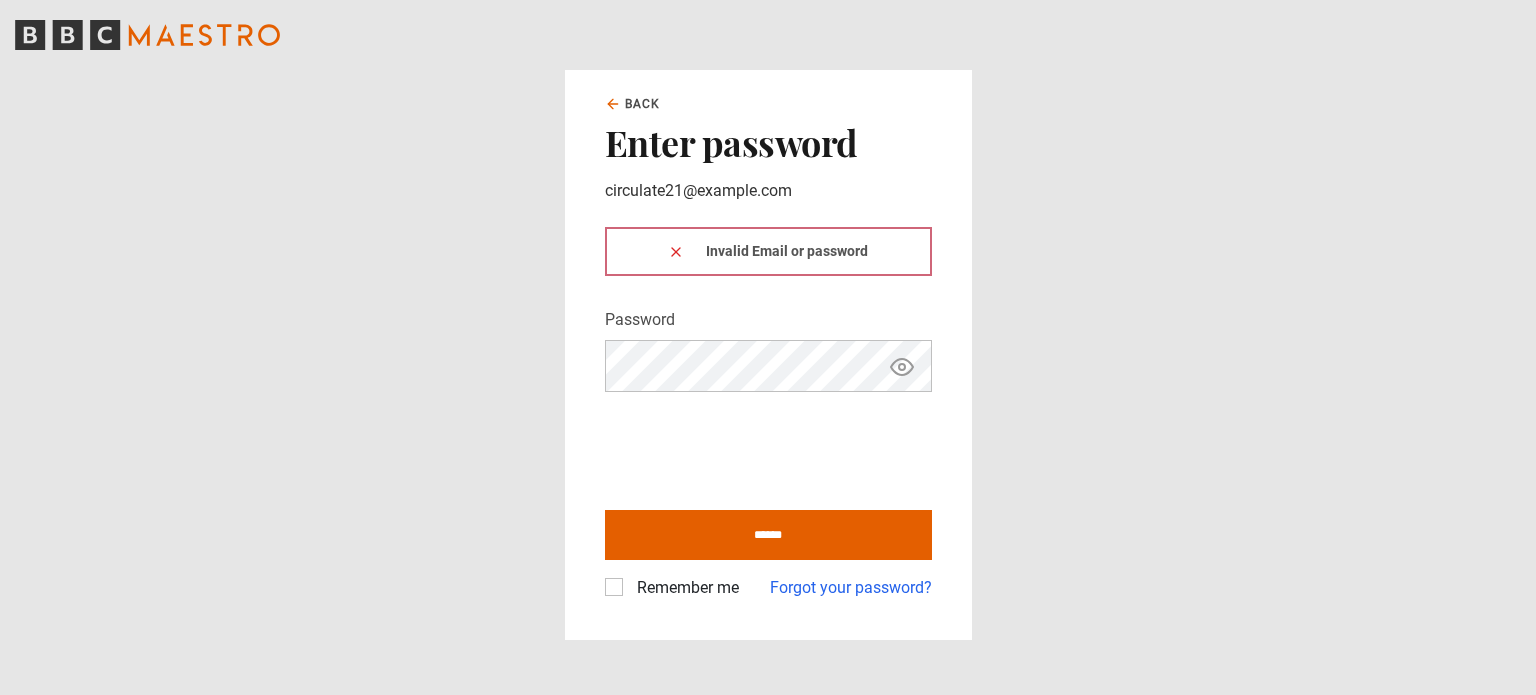 click on "Back
Enter password
circulate21@example.com
Invalid Email or password
Password
Your password is hidden
******
Remember me
Forgot your password?" at bounding box center (768, 347) 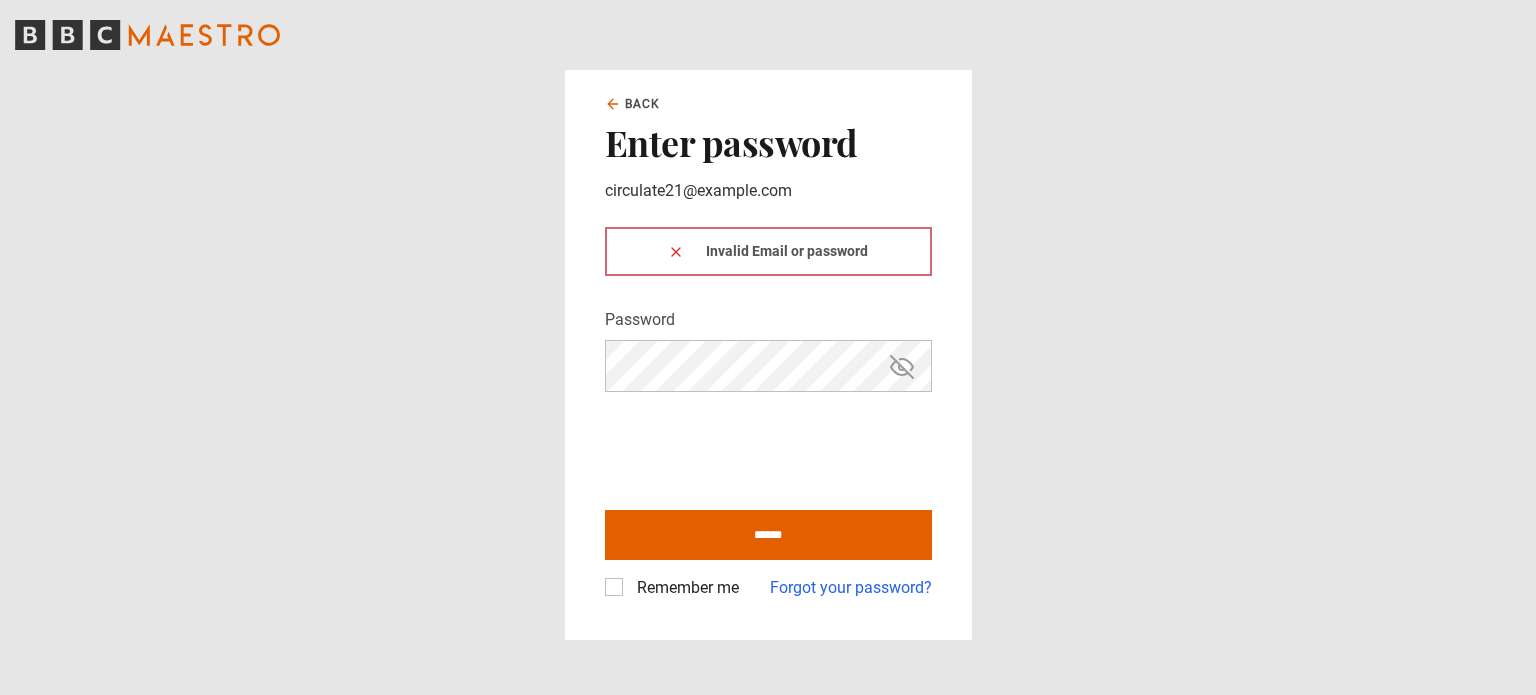 click on "Remember me" at bounding box center [684, 588] 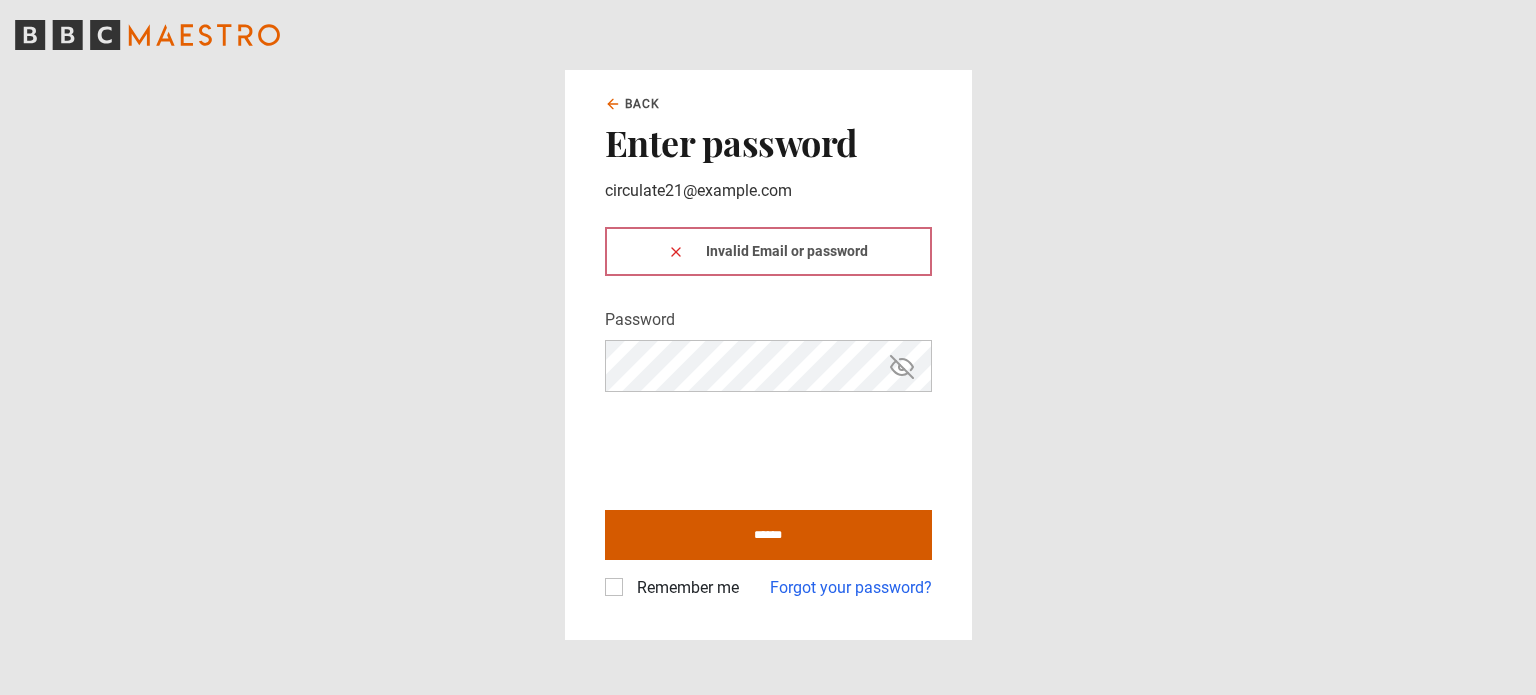 click on "******" at bounding box center [768, 535] 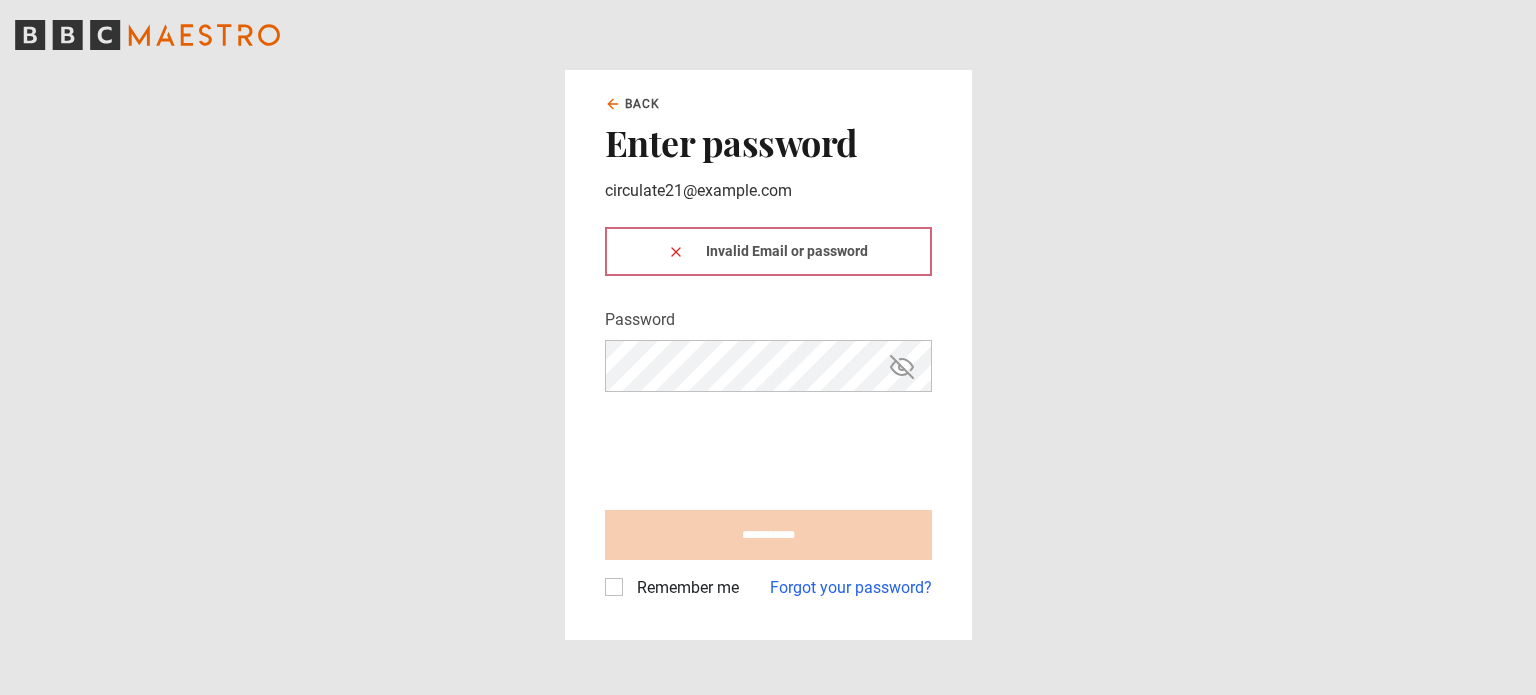 type on "**********" 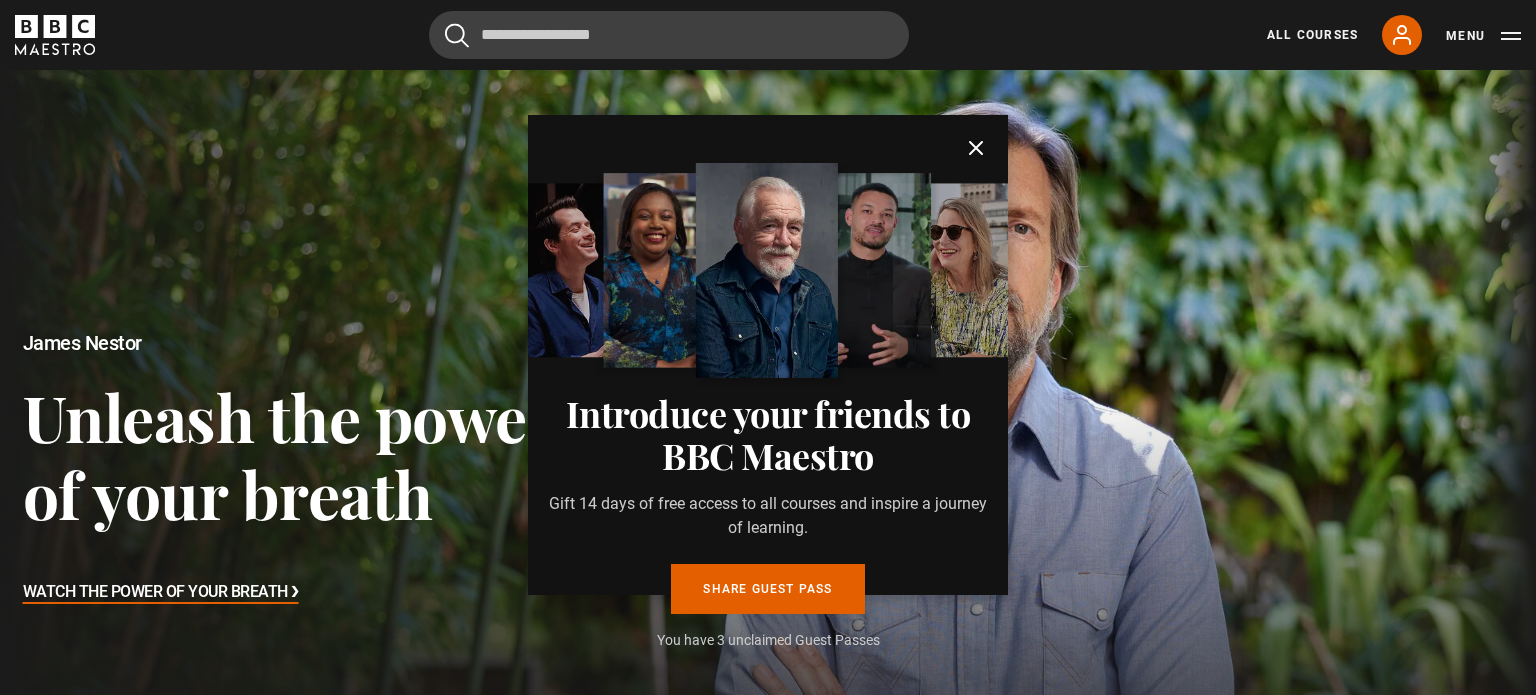 scroll, scrollTop: 0, scrollLeft: 0, axis: both 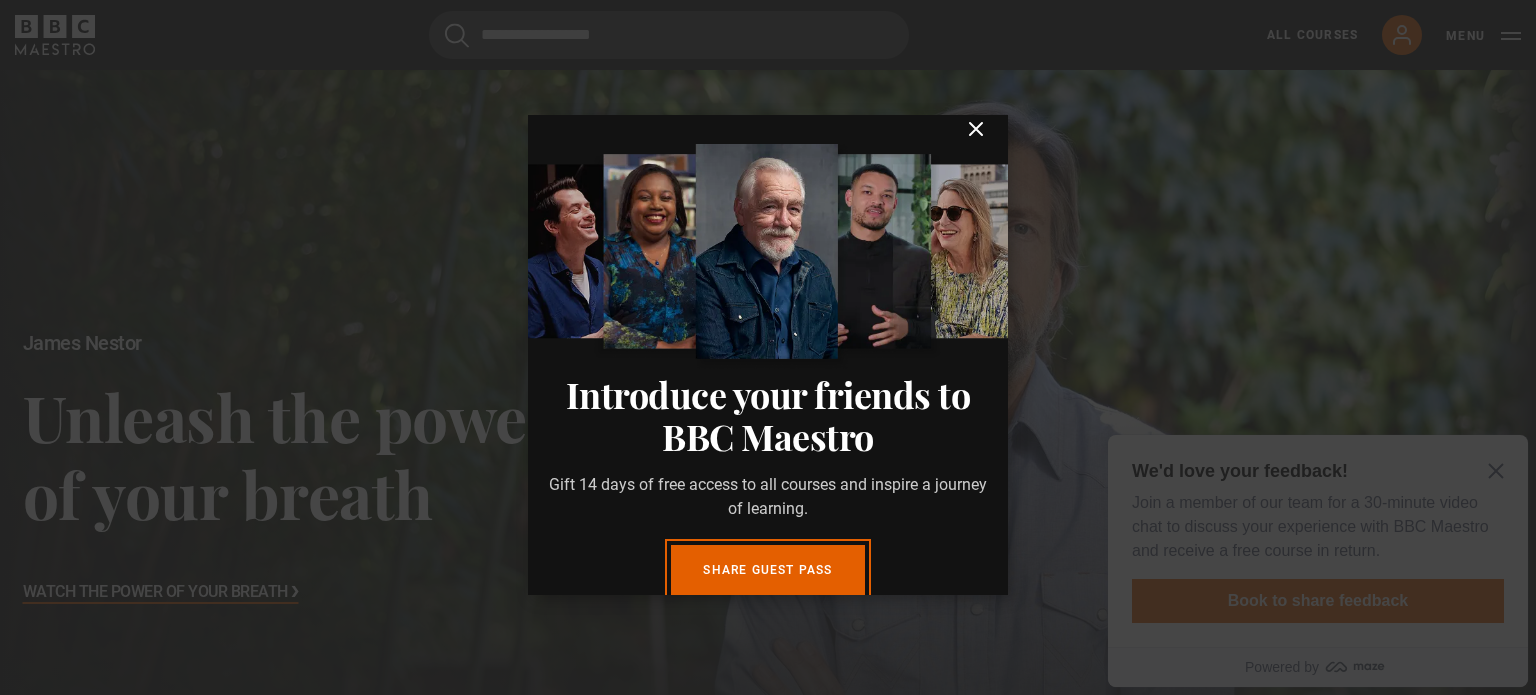 click on "Introduce your friends to BBC Maestro
Gift 14 days of free access to all courses and inspire a journey of learning.
Share guest pass
You have 3 unclaimed Guest Passes
Close" at bounding box center [768, 355] 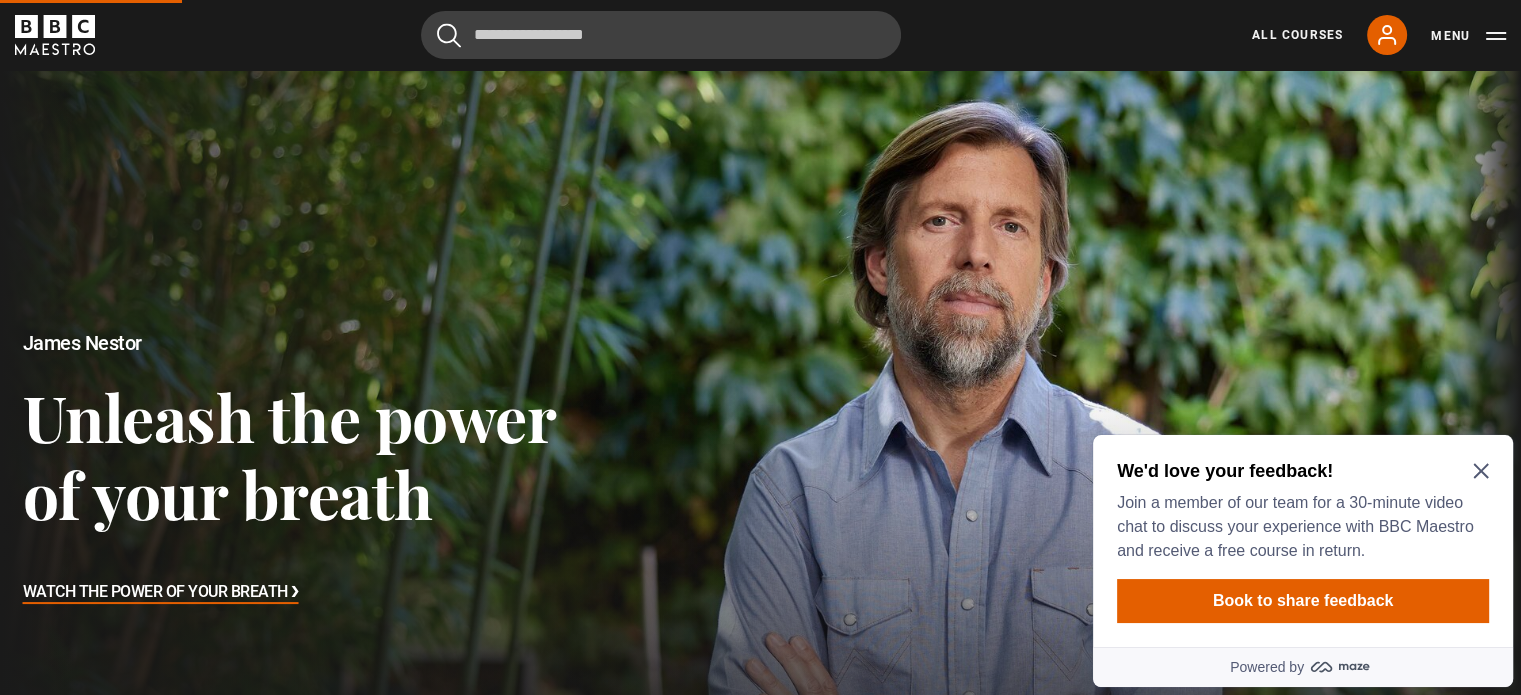 click 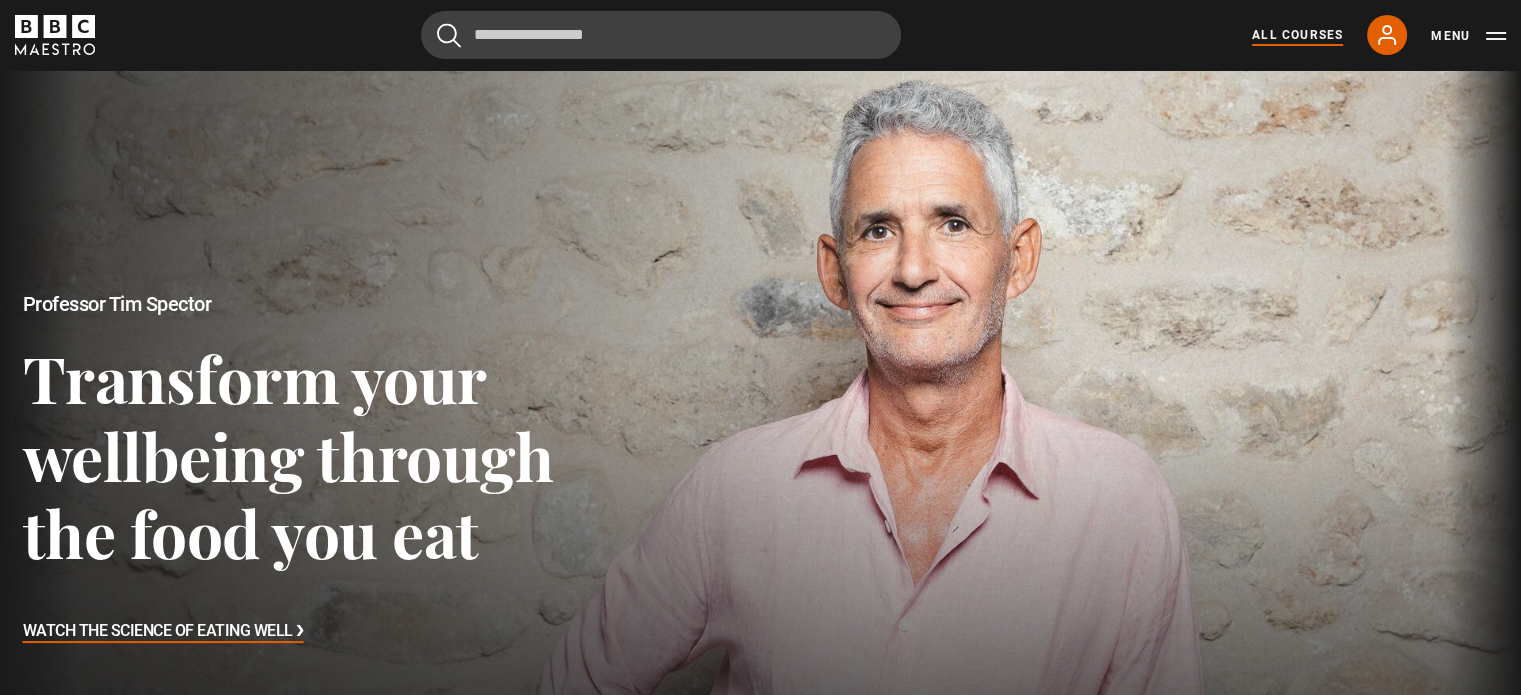 click on "All Courses" at bounding box center (1297, 35) 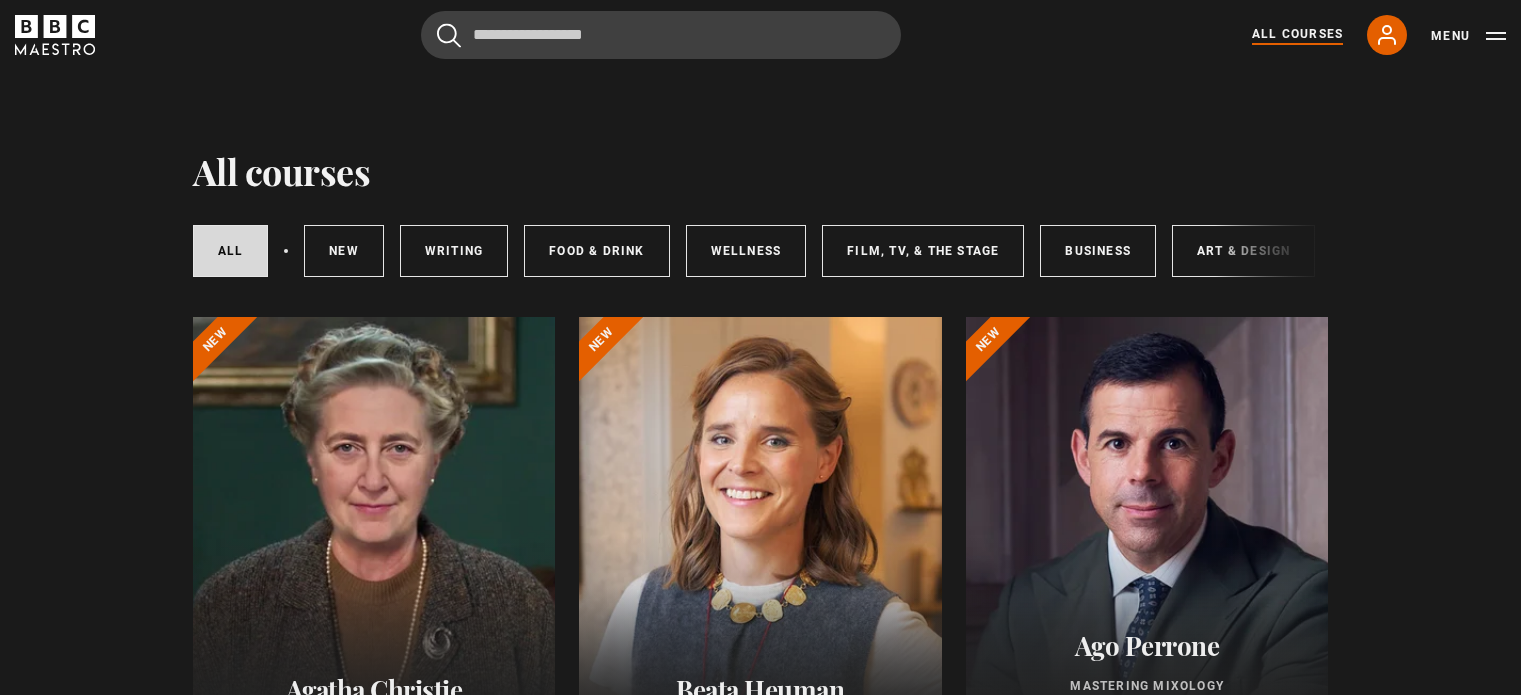 scroll, scrollTop: 0, scrollLeft: 0, axis: both 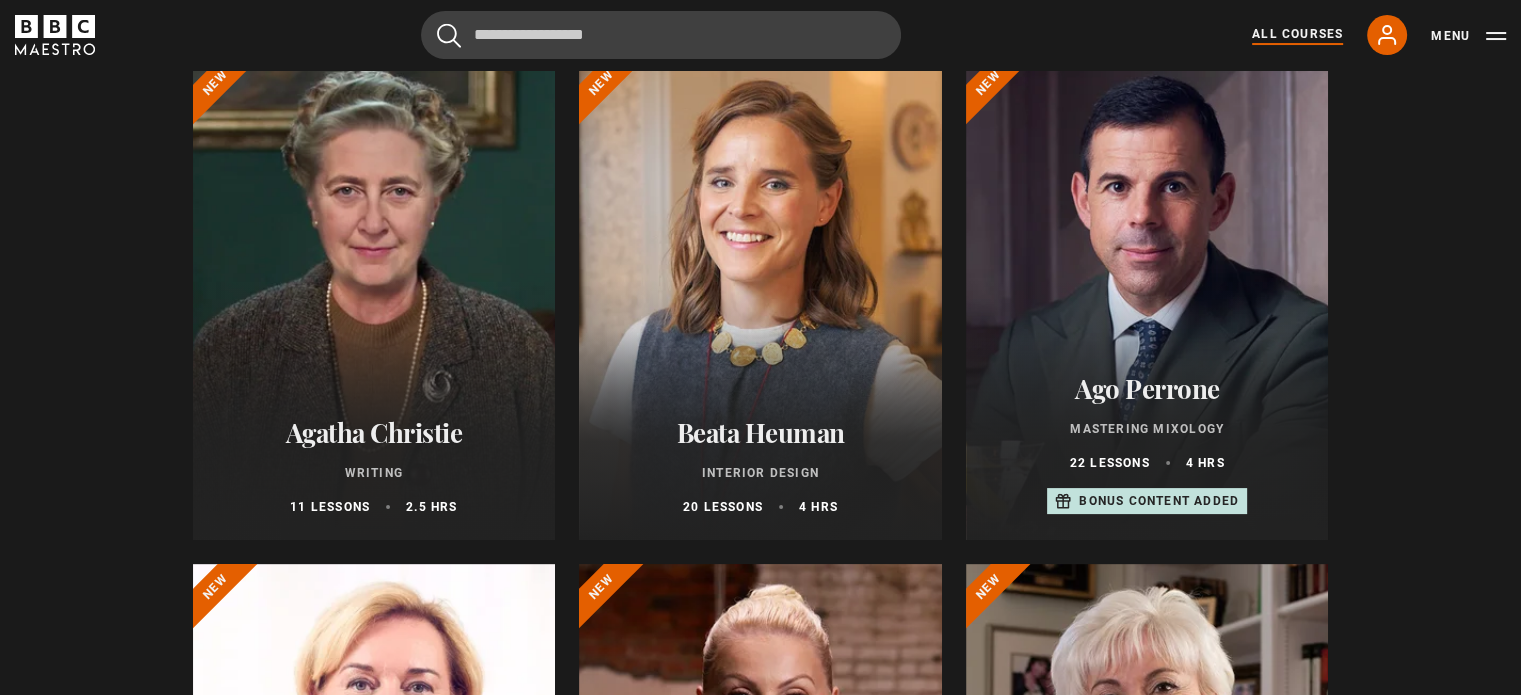 click at bounding box center (374, 300) 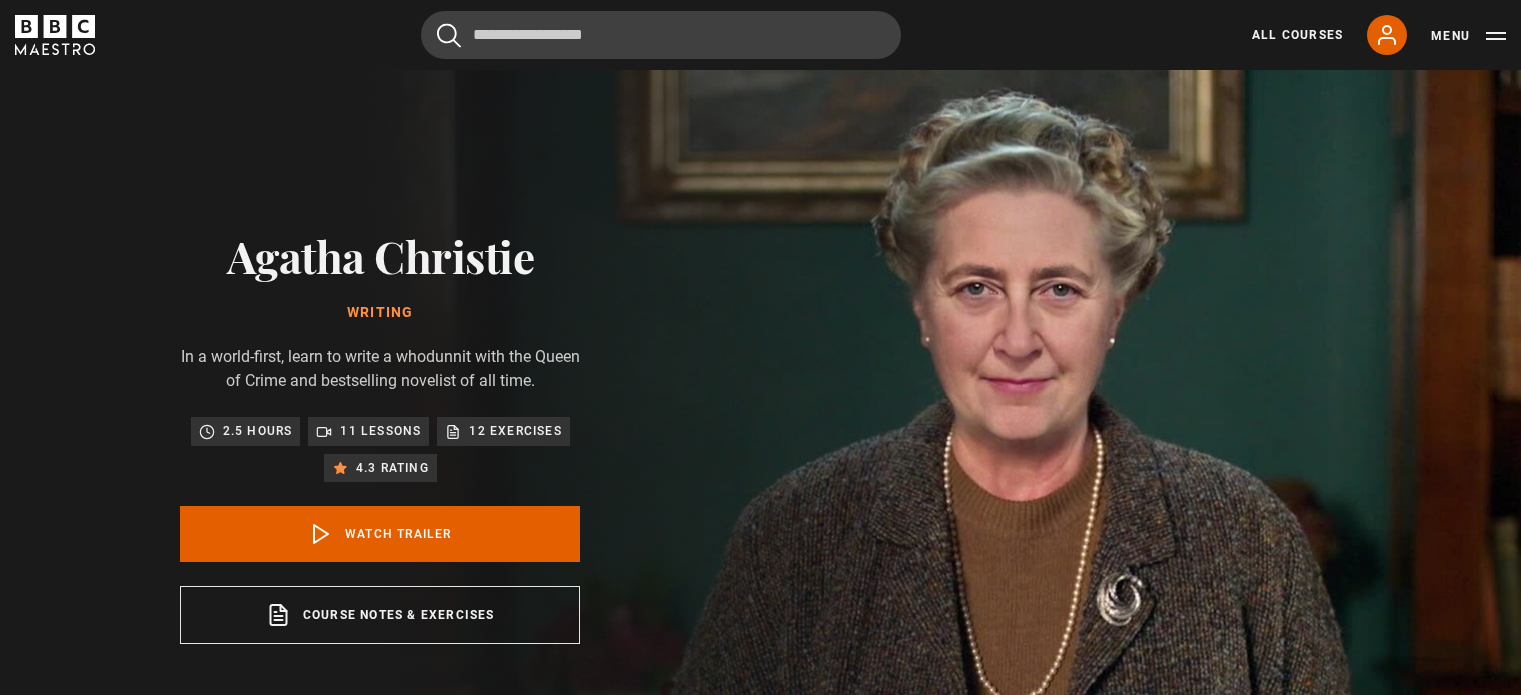 scroll, scrollTop: 0, scrollLeft: 0, axis: both 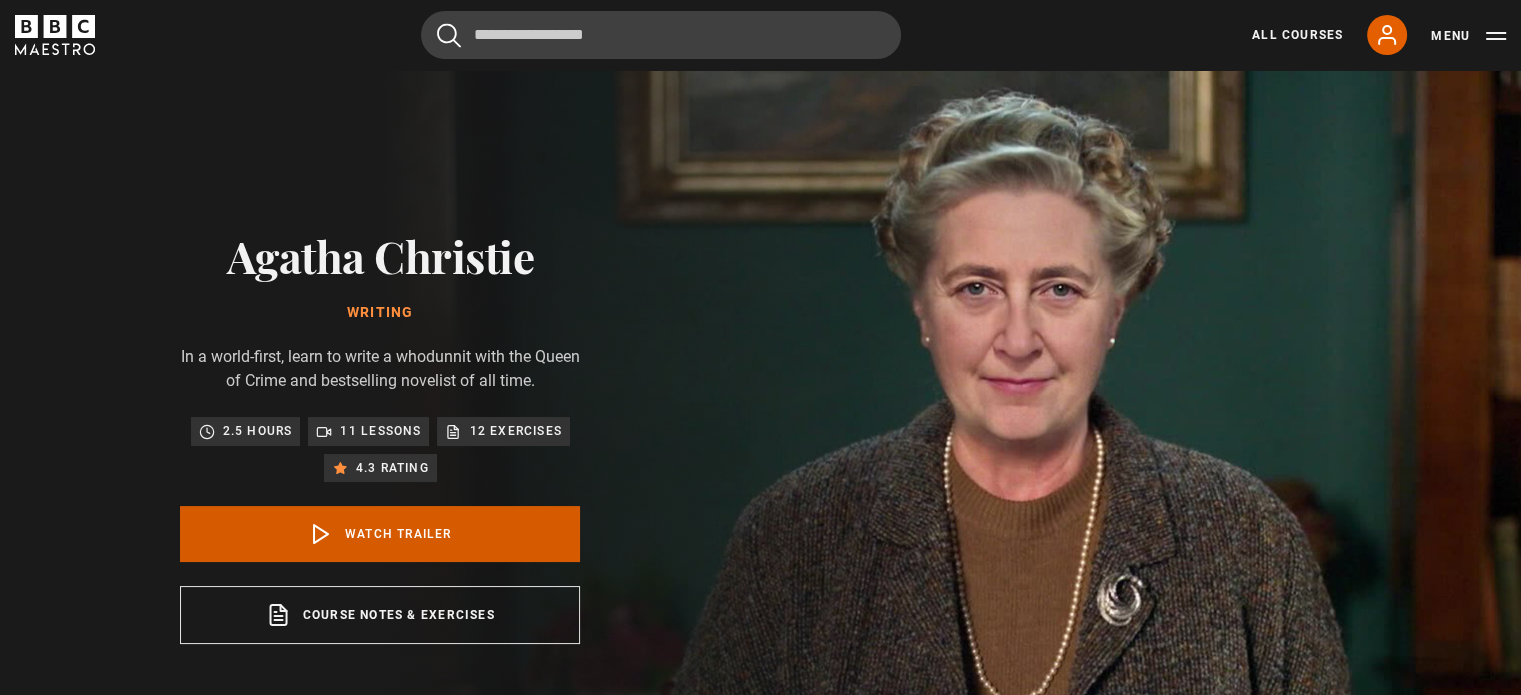 click on "Watch Trailer" at bounding box center (380, 534) 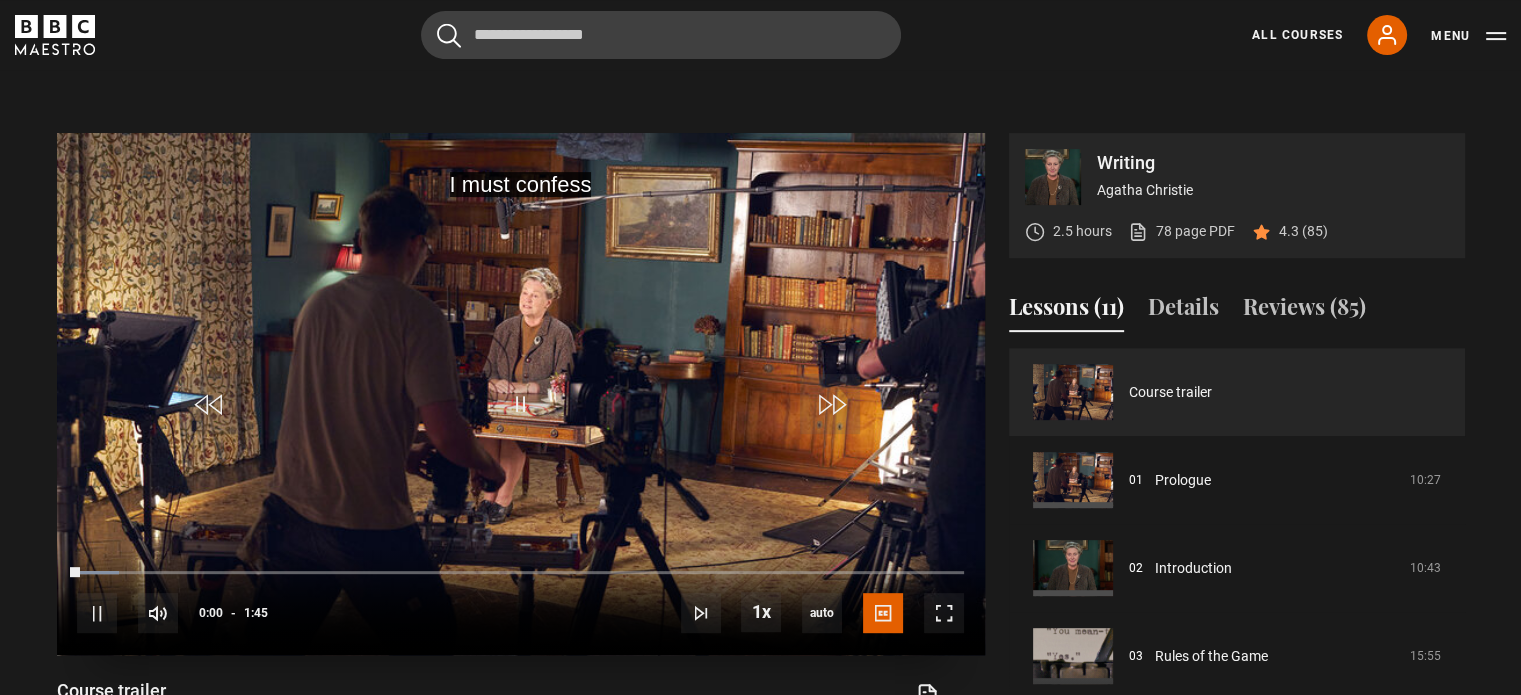 scroll, scrollTop: 804, scrollLeft: 0, axis: vertical 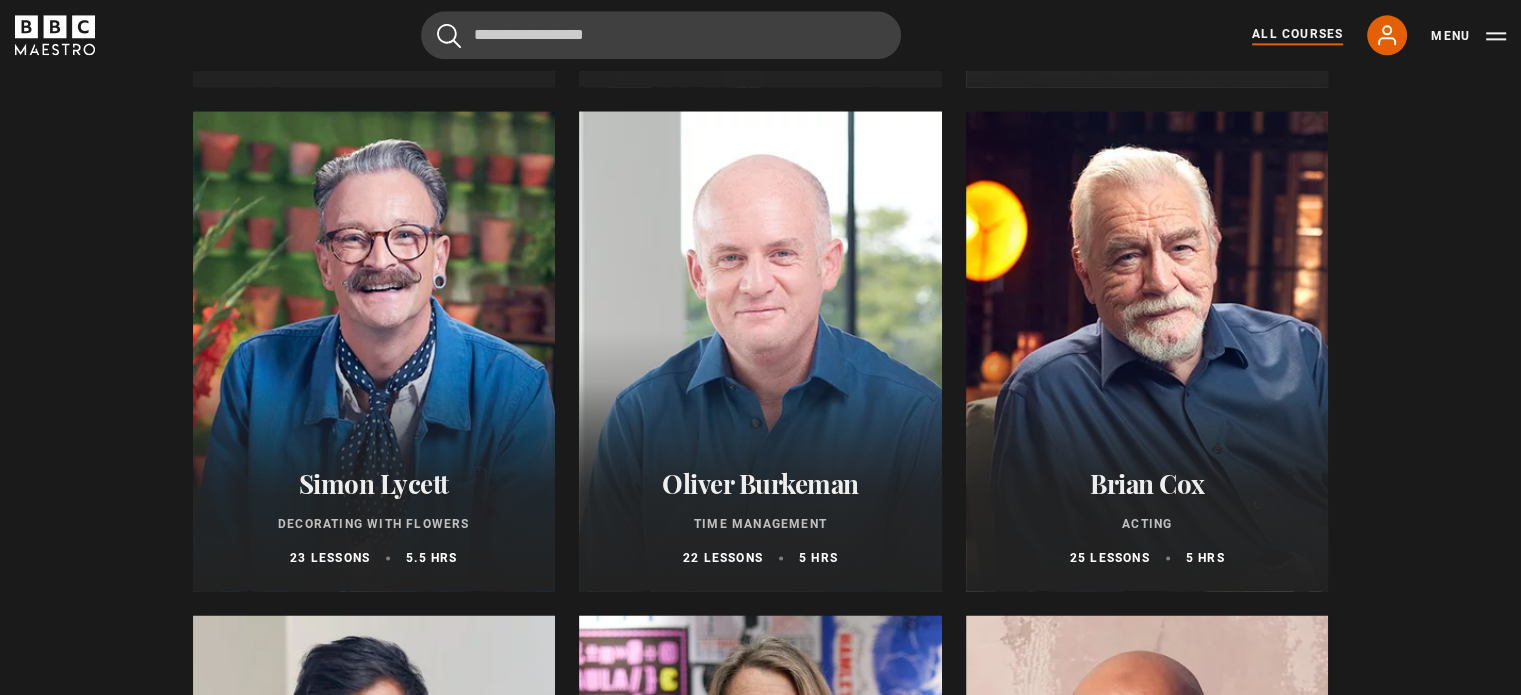 click at bounding box center (760, 351) 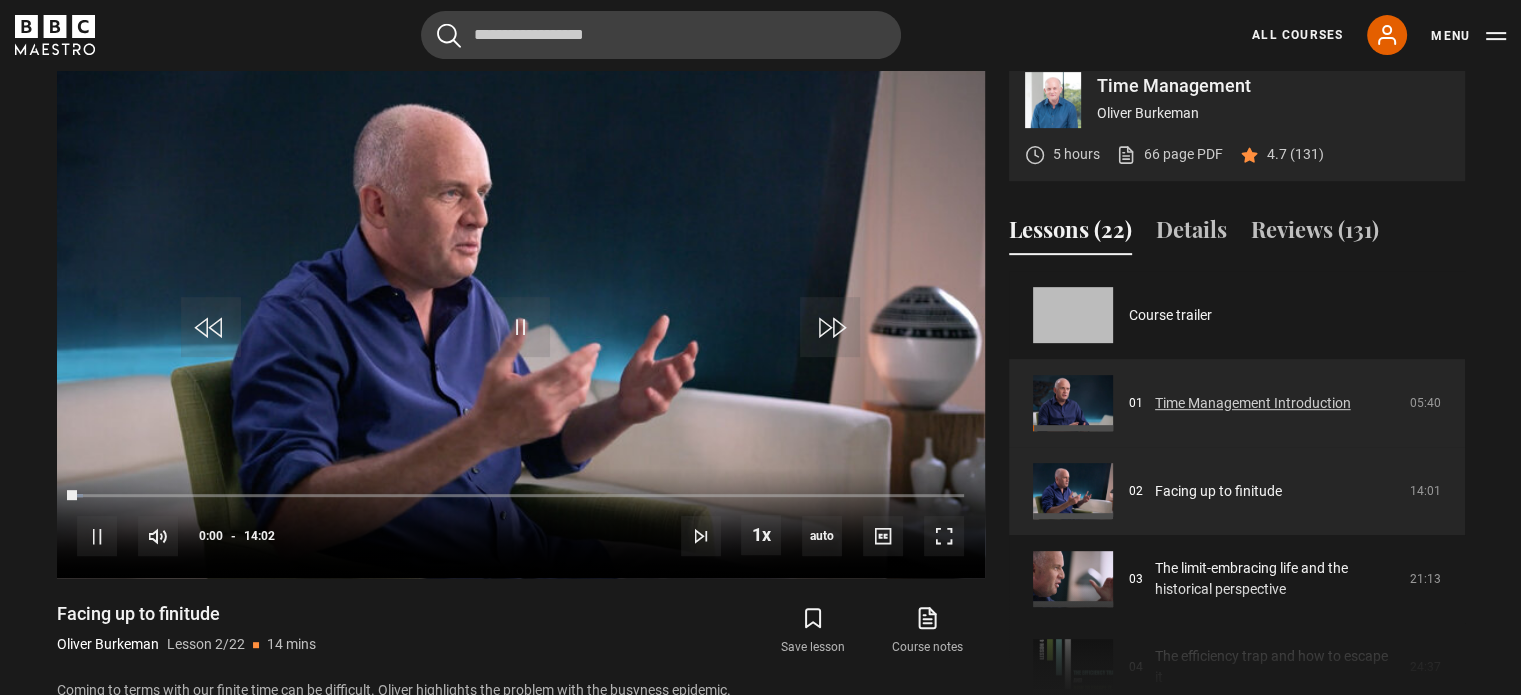 scroll, scrollTop: 828, scrollLeft: 0, axis: vertical 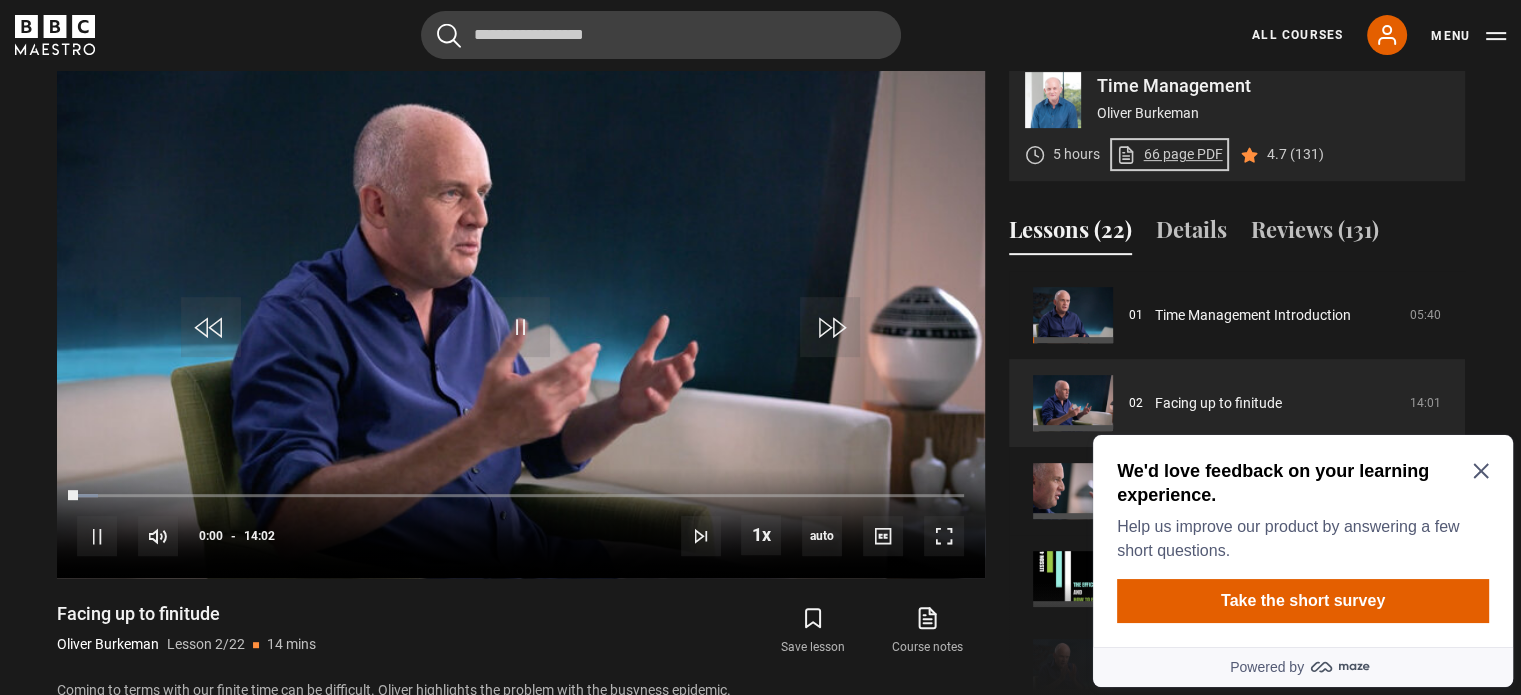 click on "66 page PDF
(opens in new tab)" at bounding box center (1169, 154) 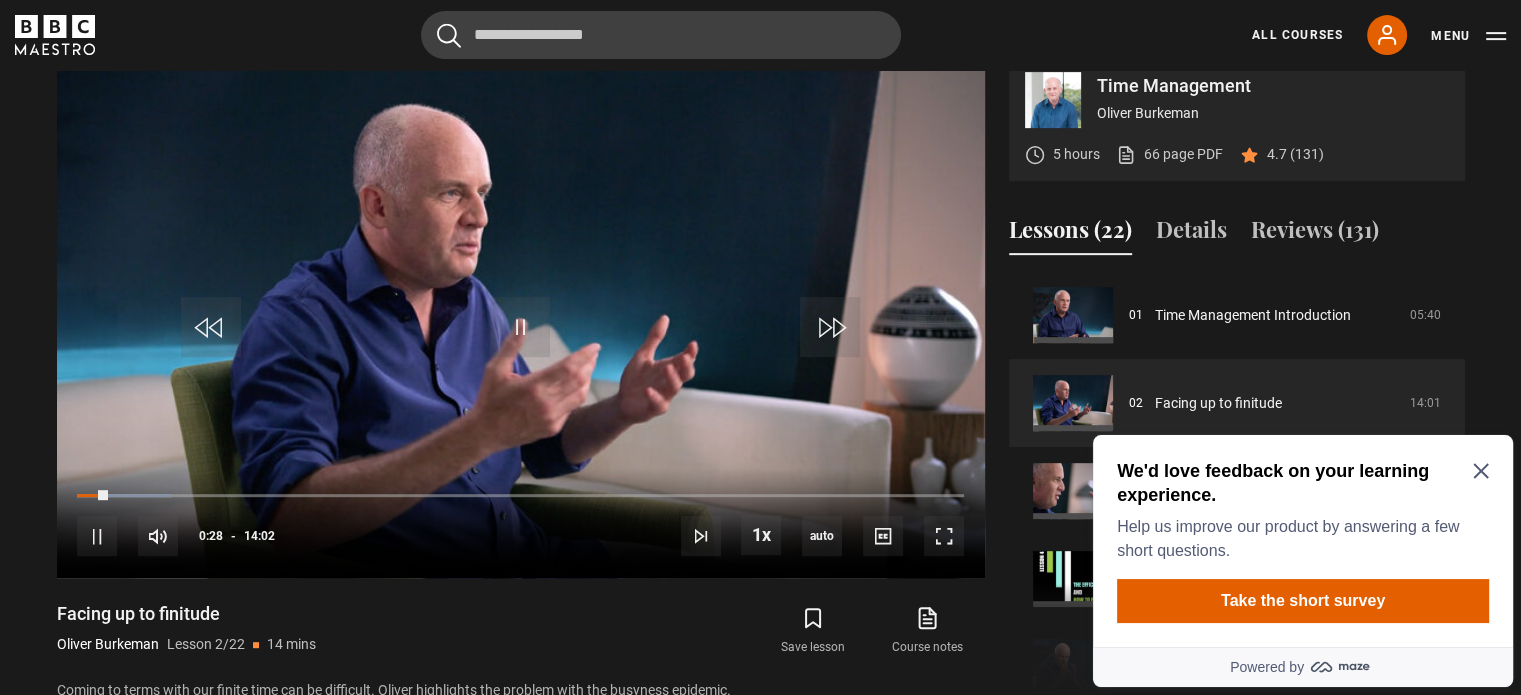 click 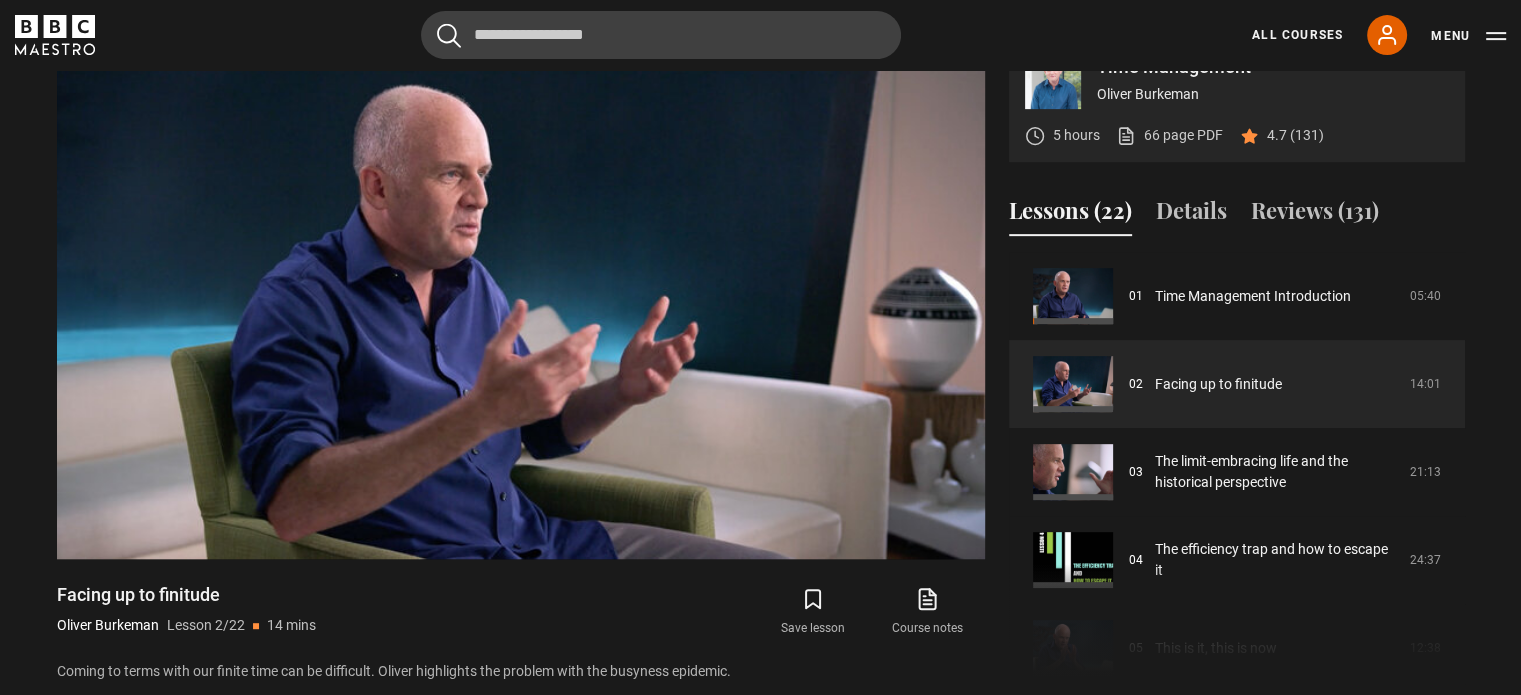 scroll, scrollTop: 875, scrollLeft: 0, axis: vertical 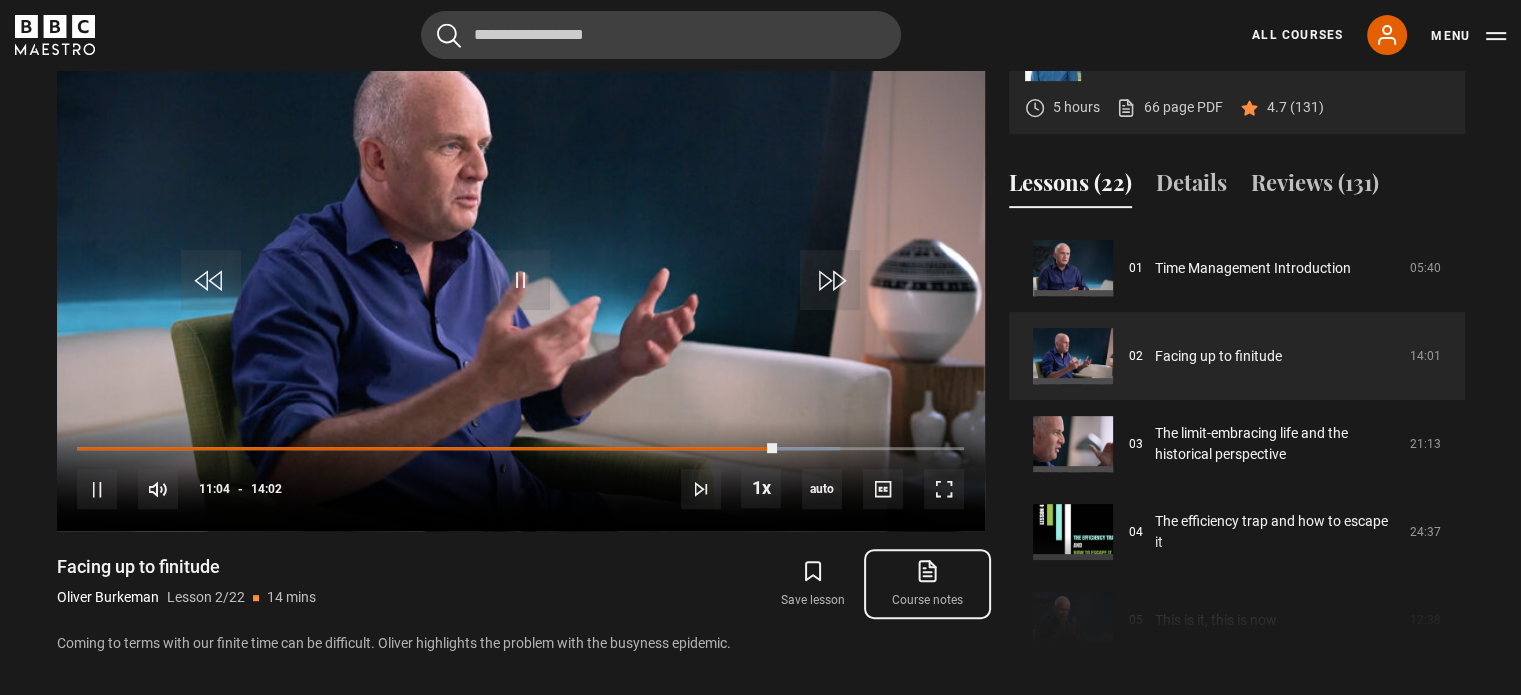 click 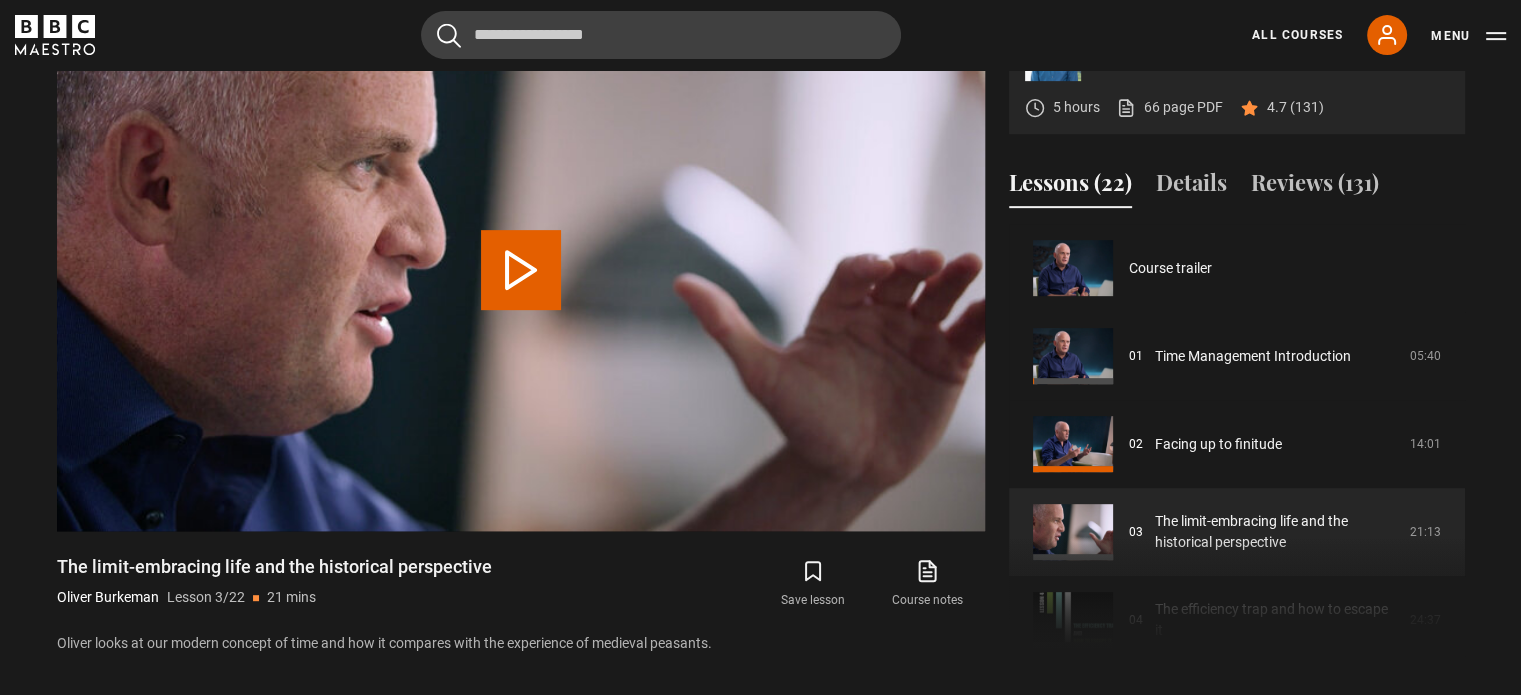 scroll, scrollTop: 828, scrollLeft: 0, axis: vertical 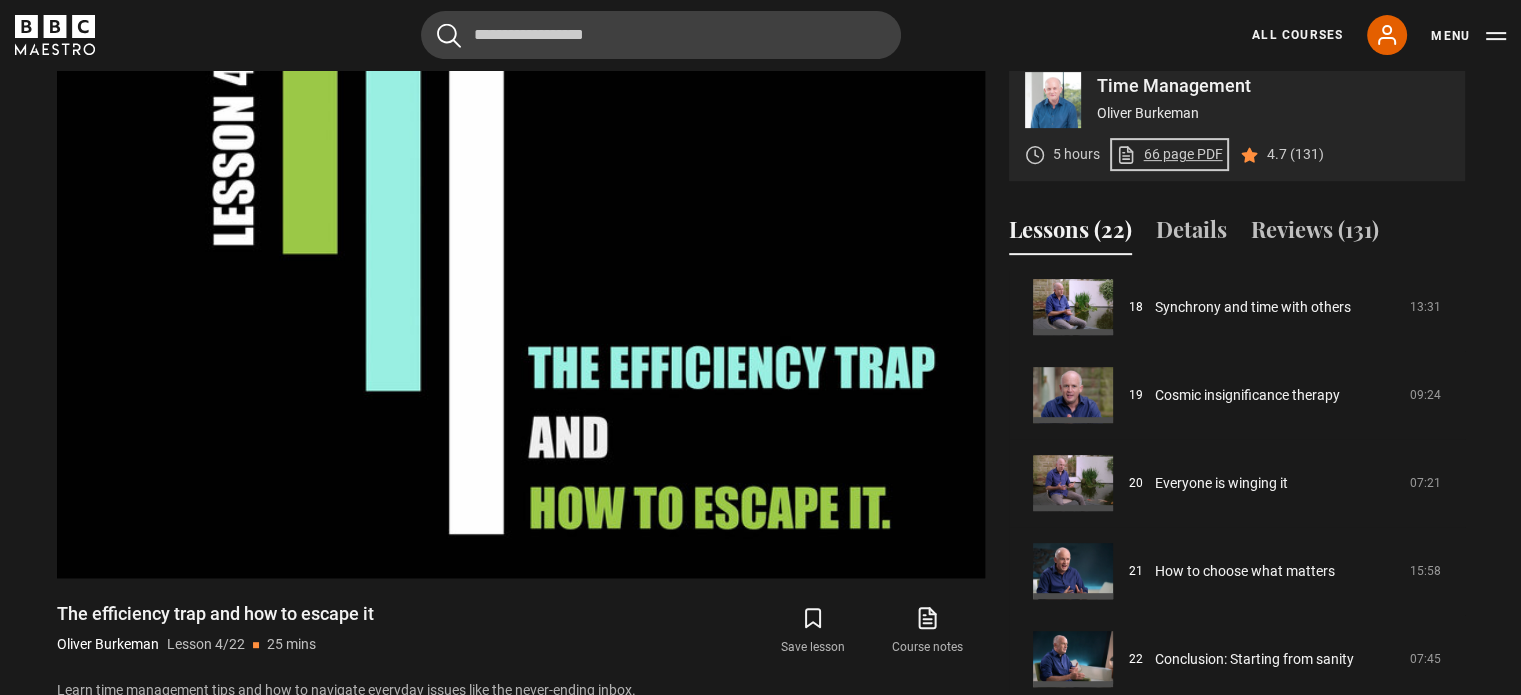 click on "66 page PDF
(opens in new tab)" at bounding box center (1169, 154) 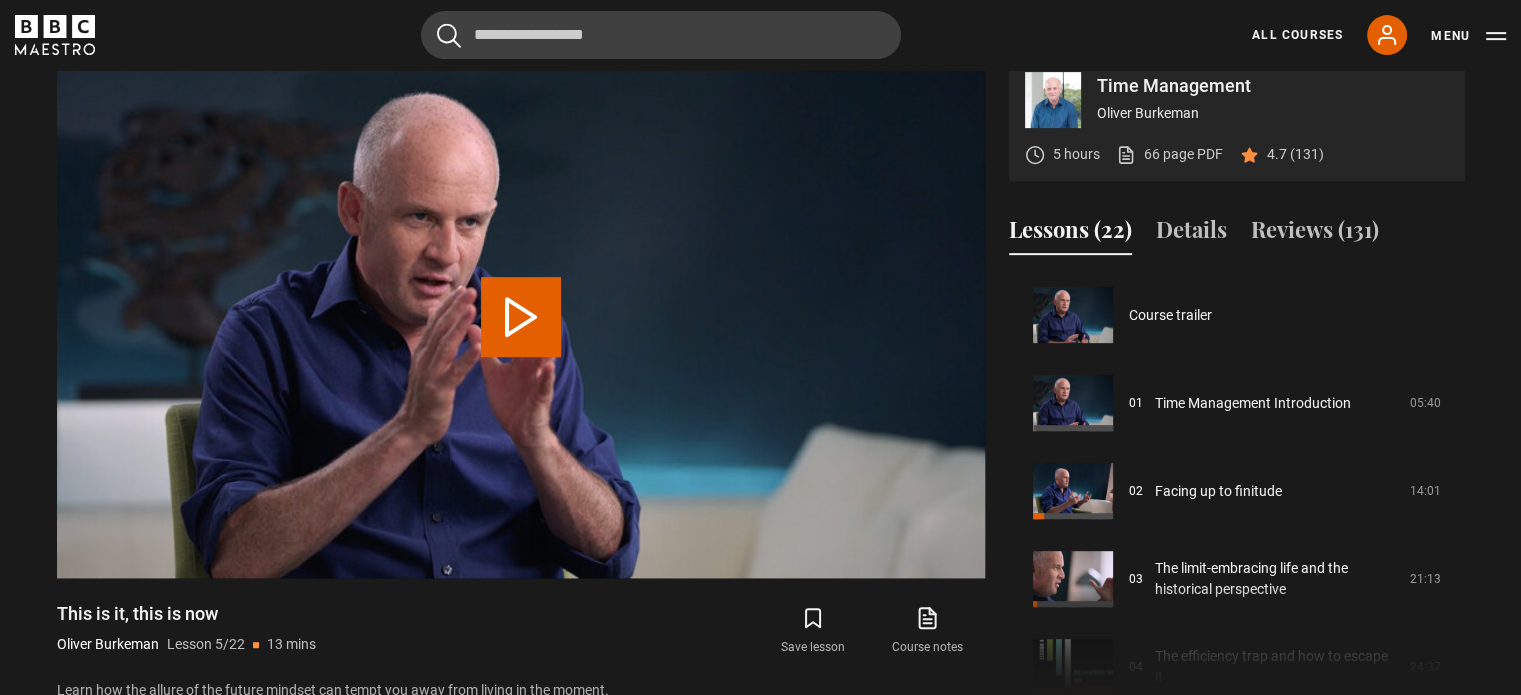 scroll, scrollTop: 352, scrollLeft: 0, axis: vertical 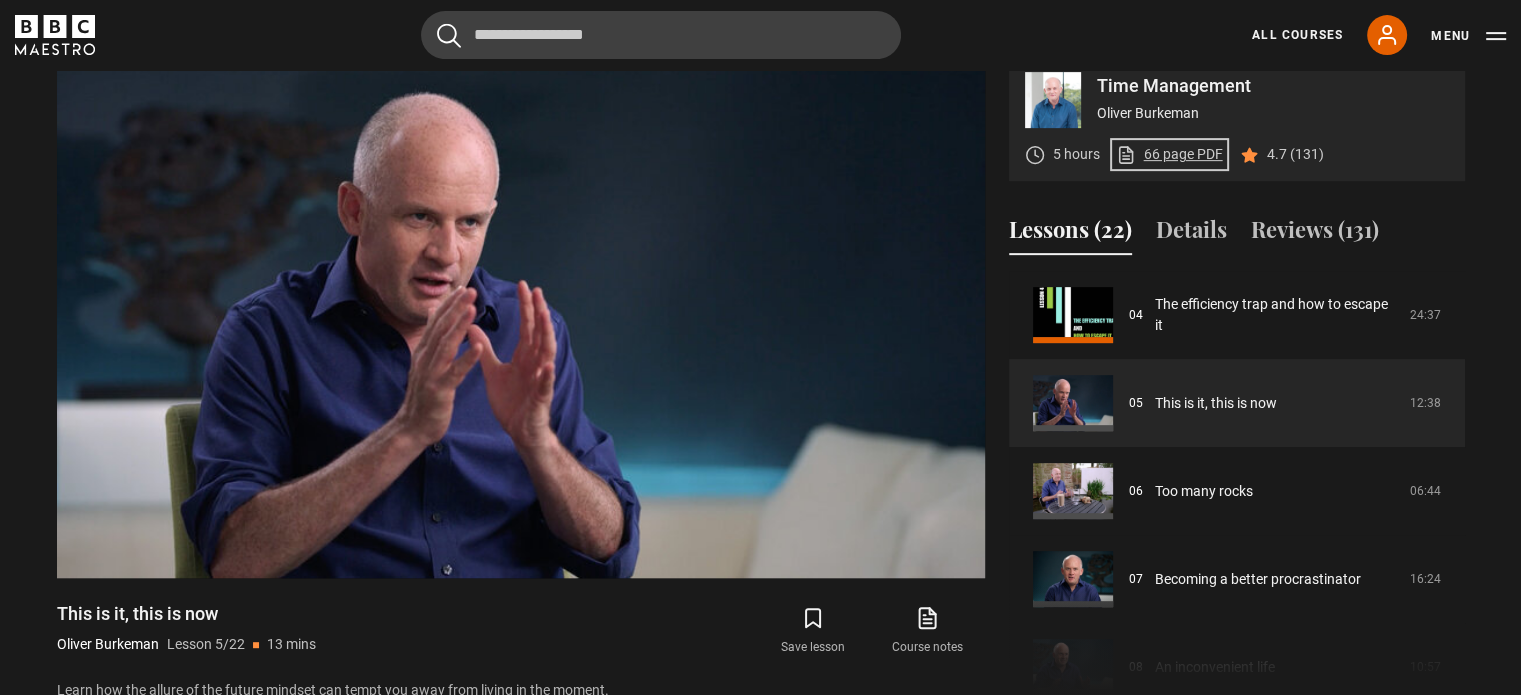 click on "66 page PDF
(opens in new tab)" at bounding box center (1169, 154) 